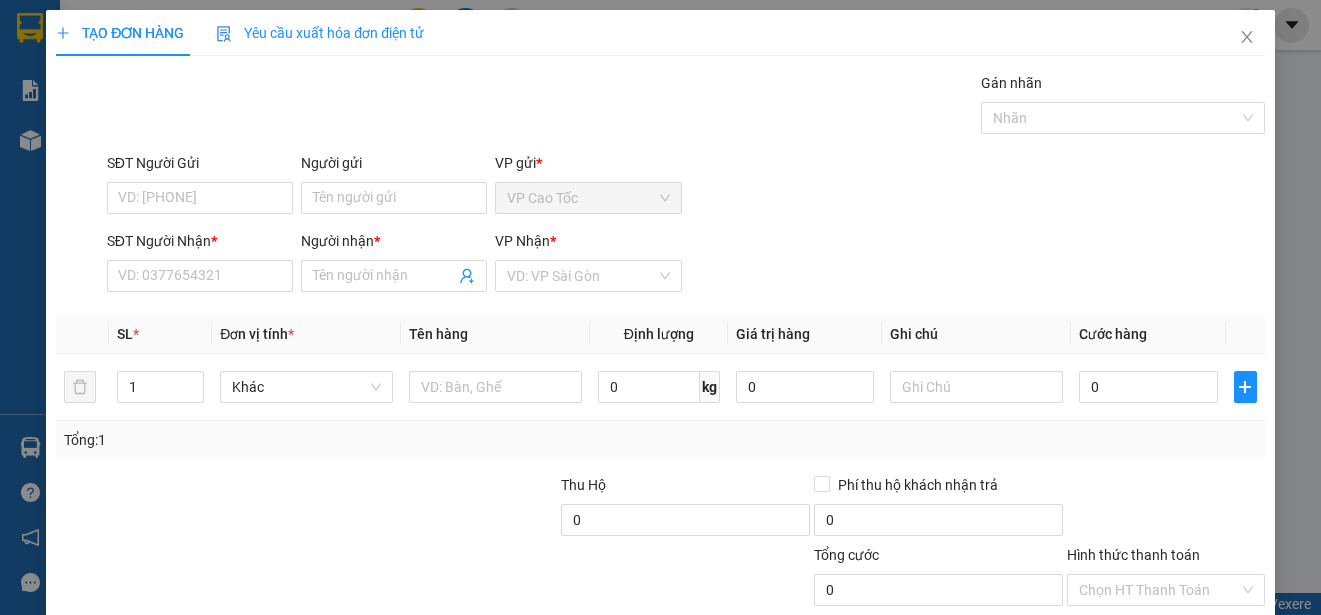 scroll, scrollTop: 0, scrollLeft: 0, axis: both 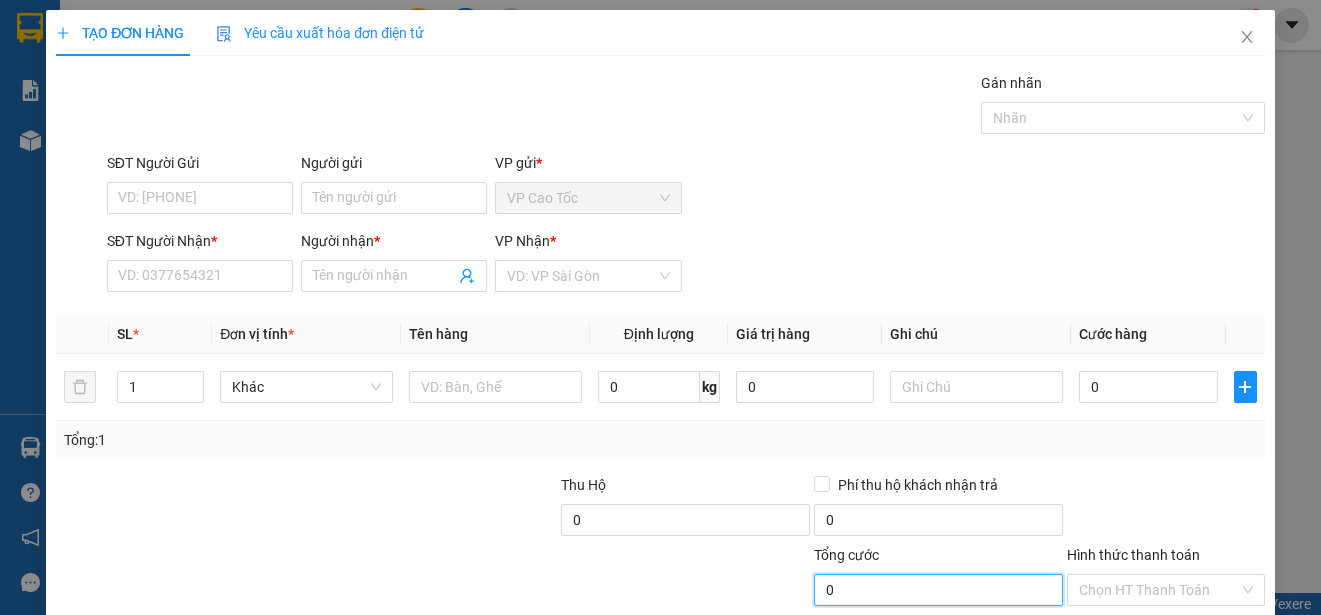click on "0" at bounding box center [938, 590] 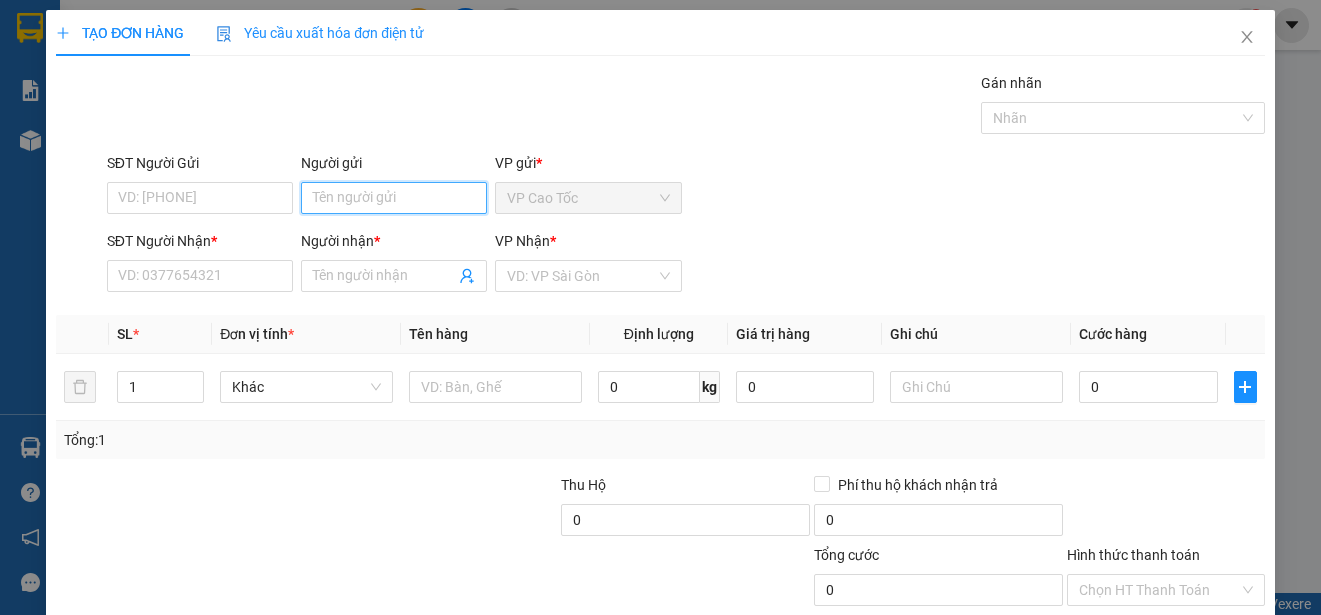 click on "Người gửi" at bounding box center (394, 198) 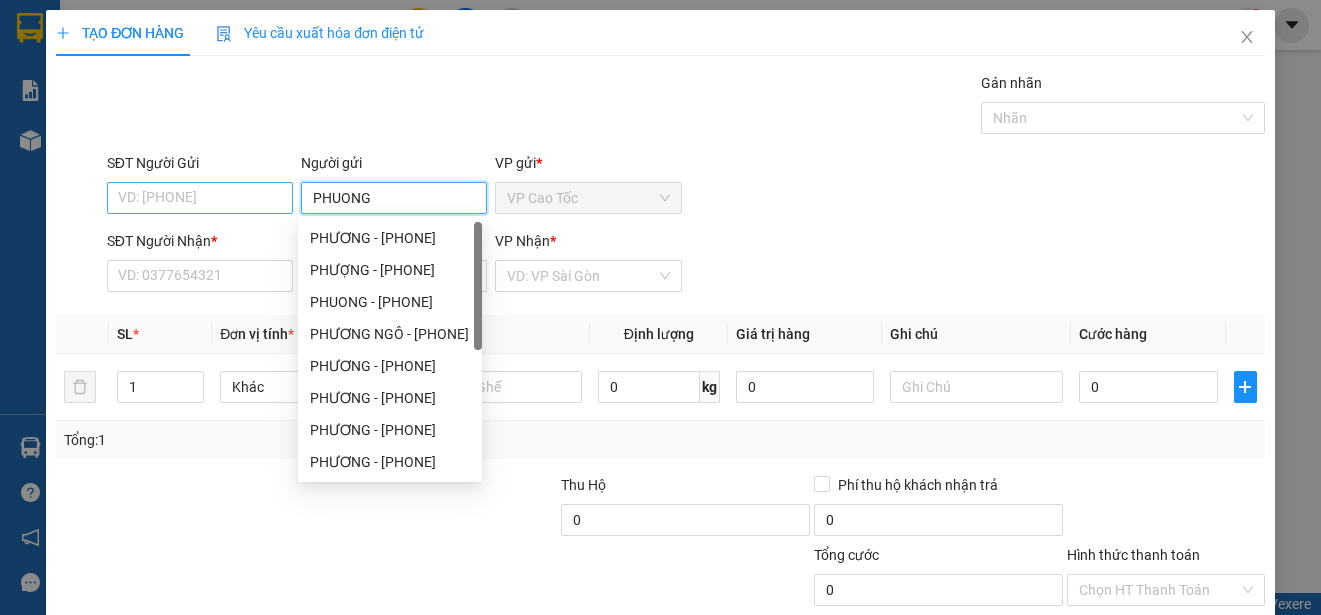type on "PHUONG" 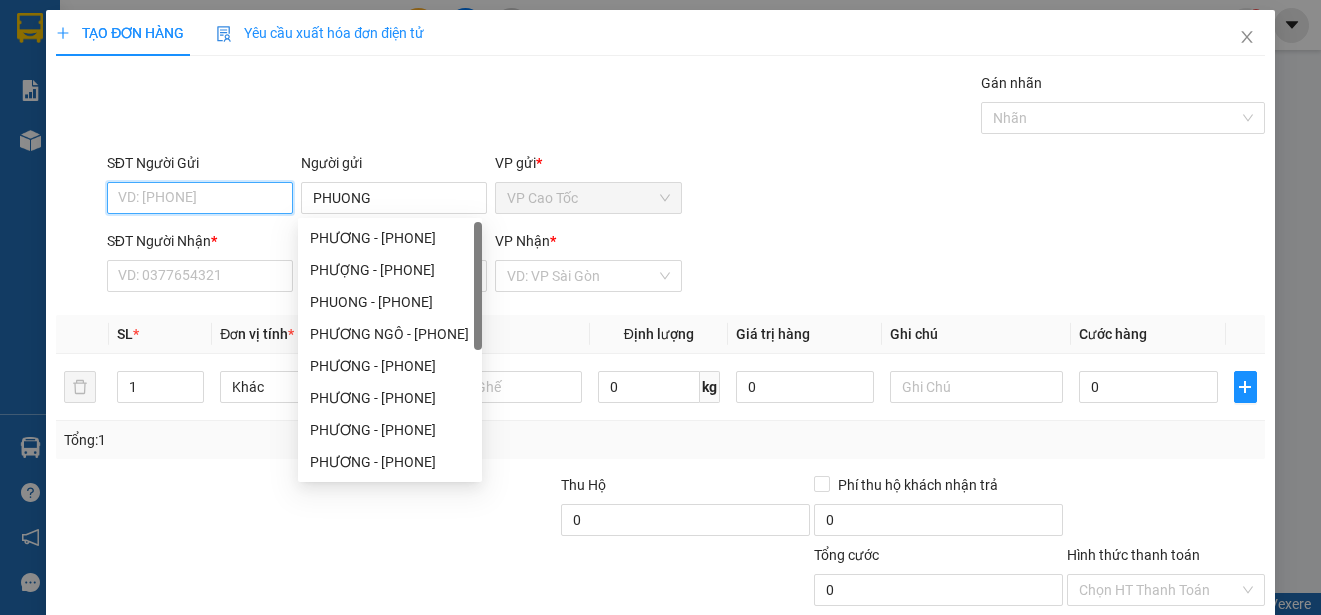 click on "SĐT Người Gửi" at bounding box center (200, 198) 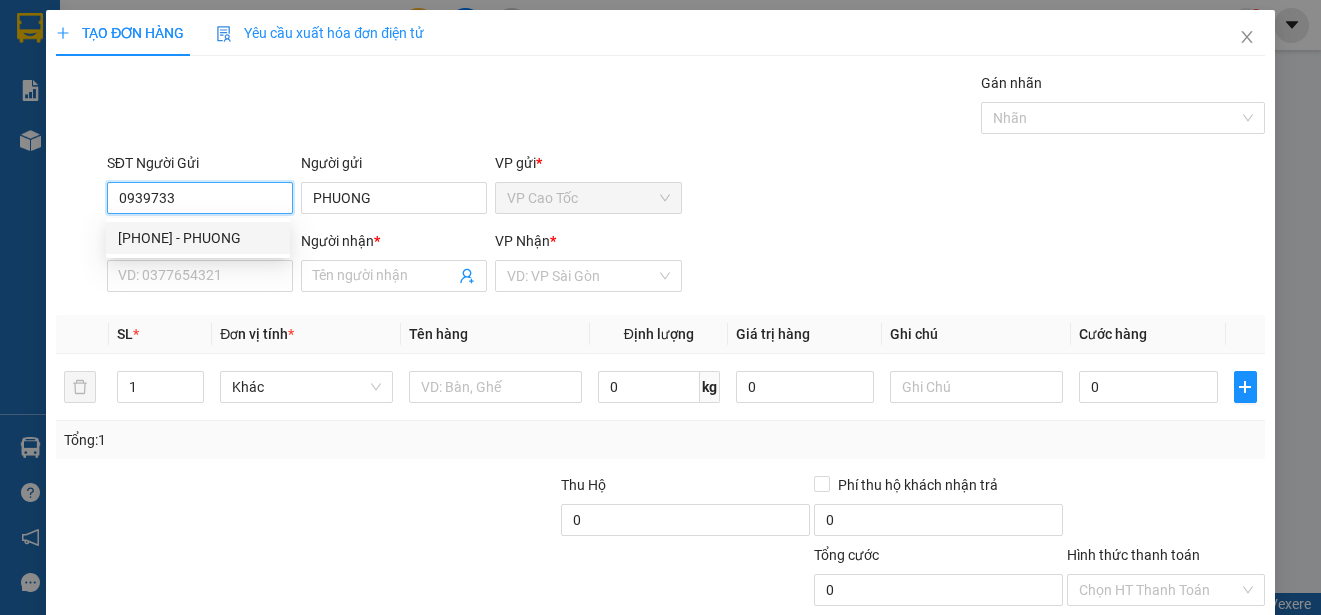 click on "[PHONE] - PHUONG" at bounding box center [198, 238] 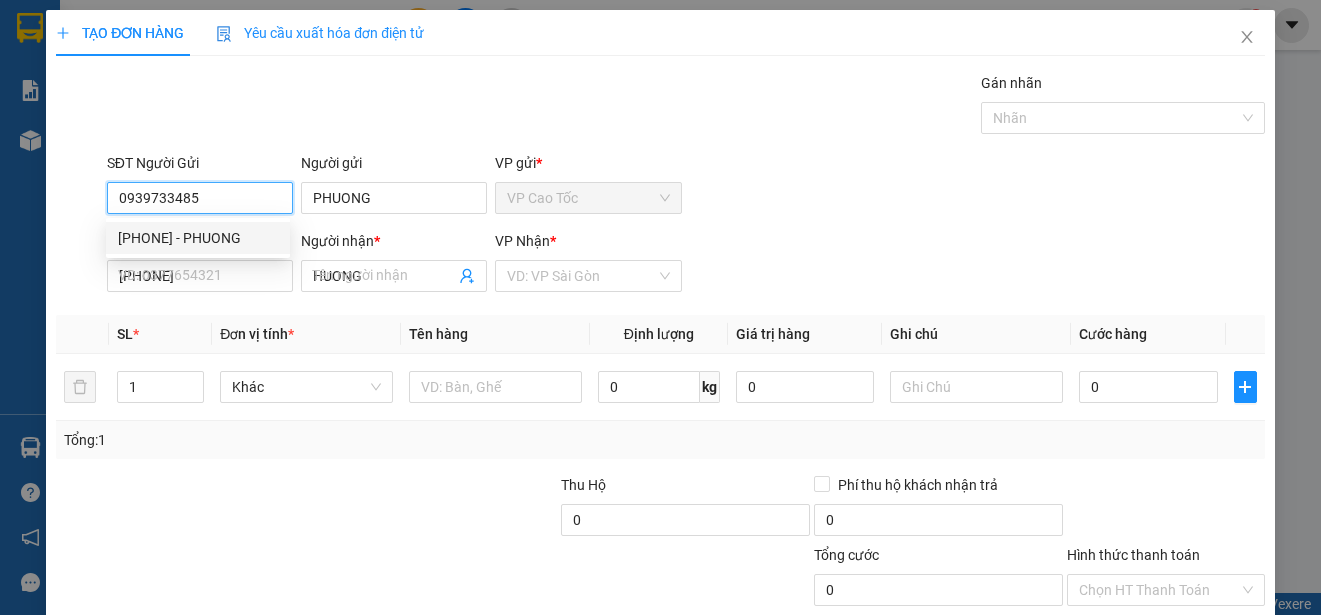 type on "60.000" 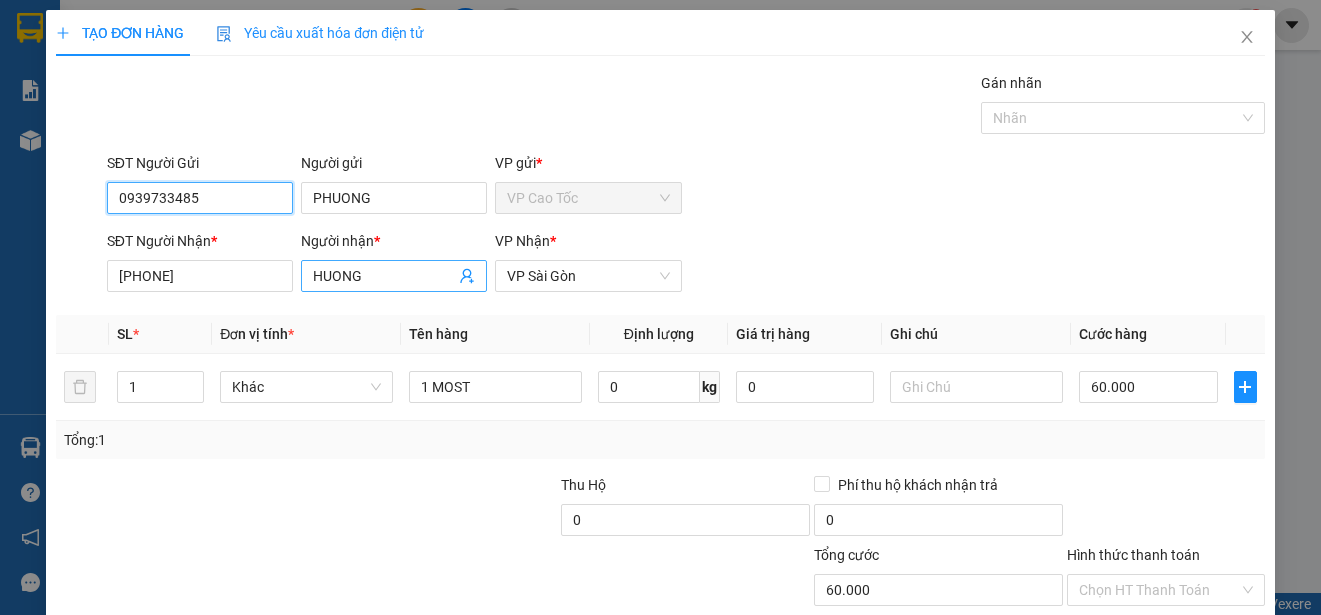 type on "0939733485" 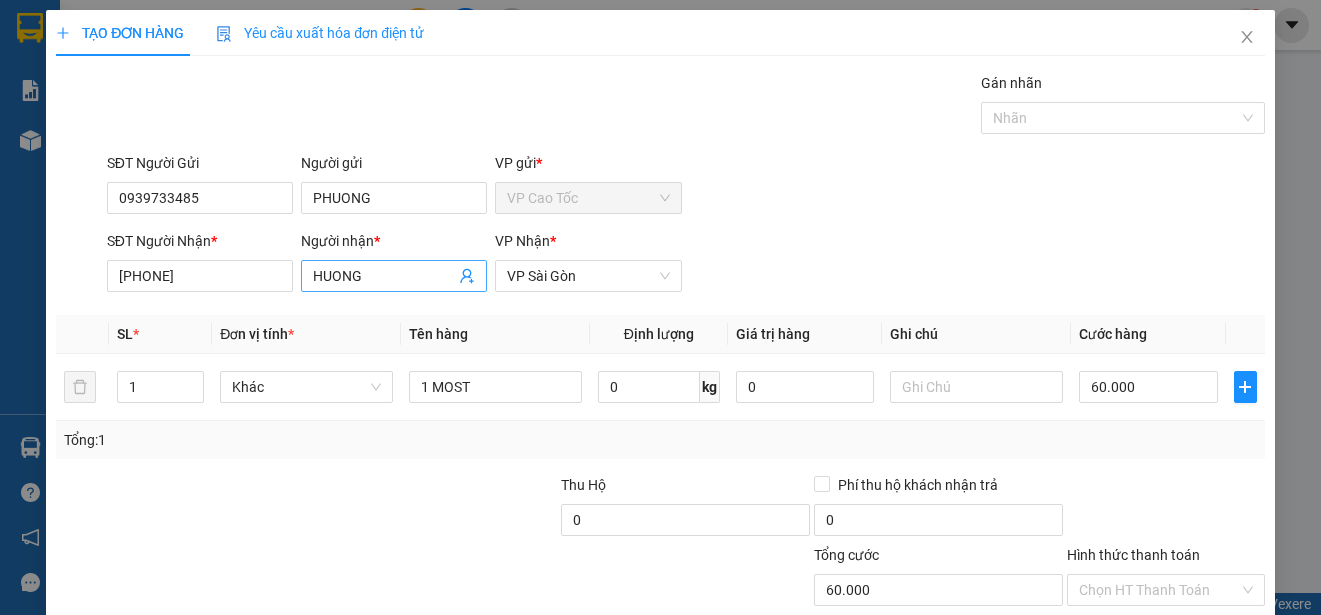 click on "HUONG" at bounding box center (384, 276) 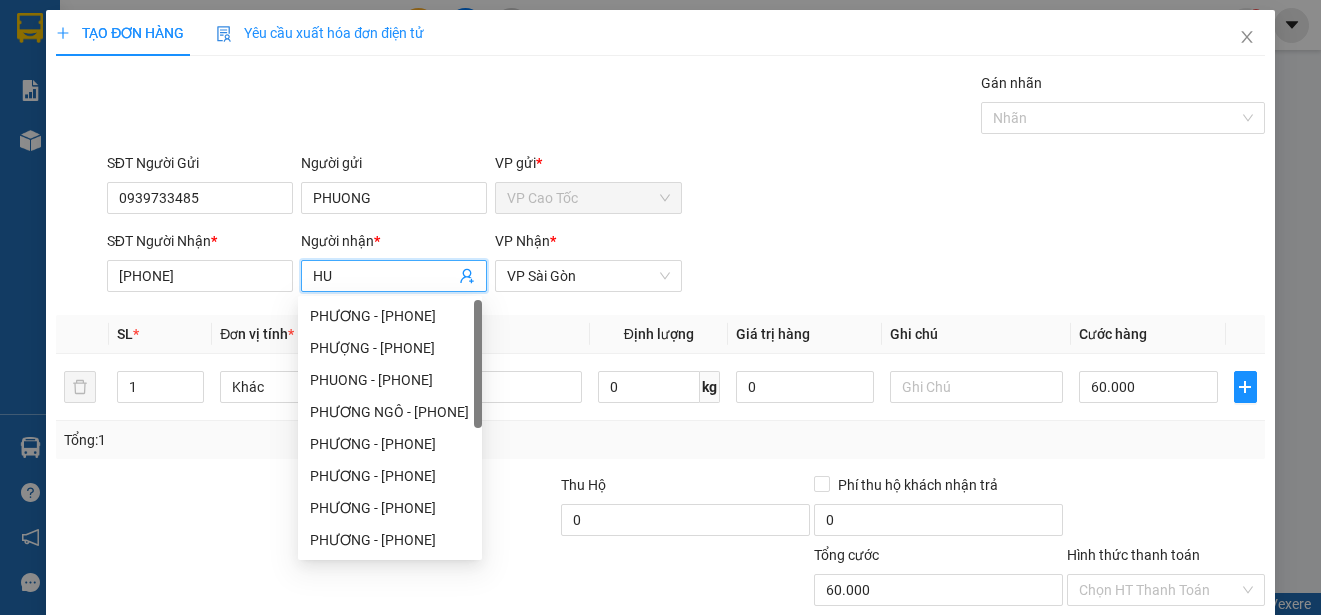 type on "H" 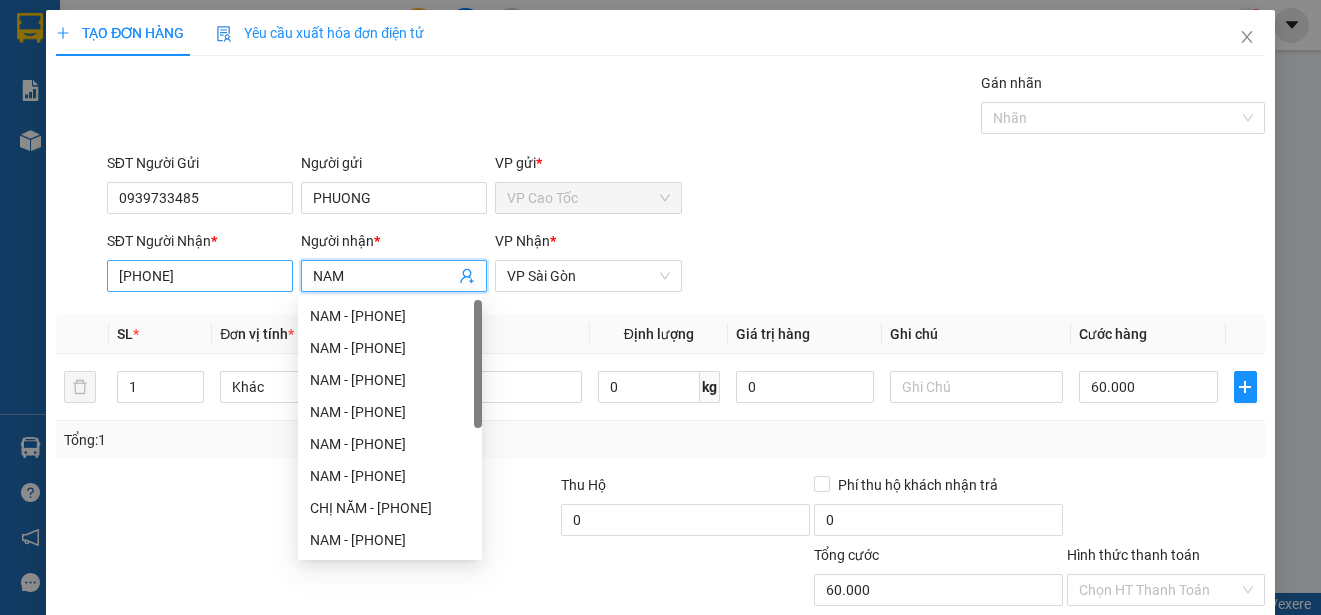type on "NAM" 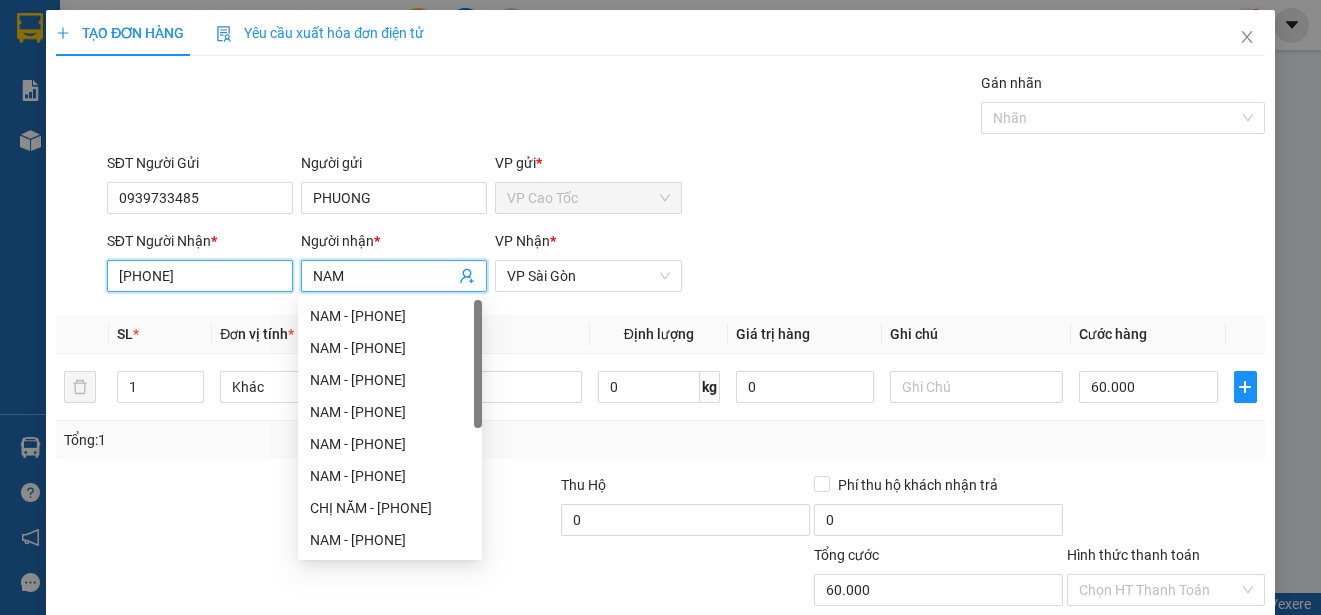 click on "[PHONE]" at bounding box center [200, 276] 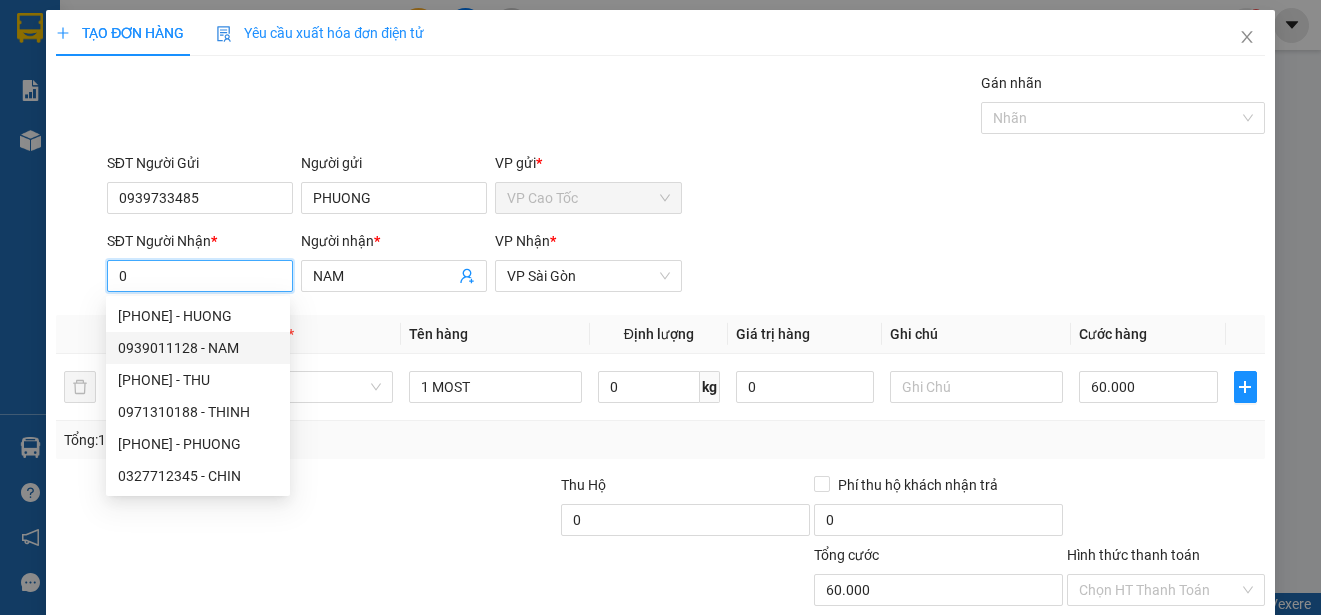 click on "0939011128 - NAM" at bounding box center (198, 348) 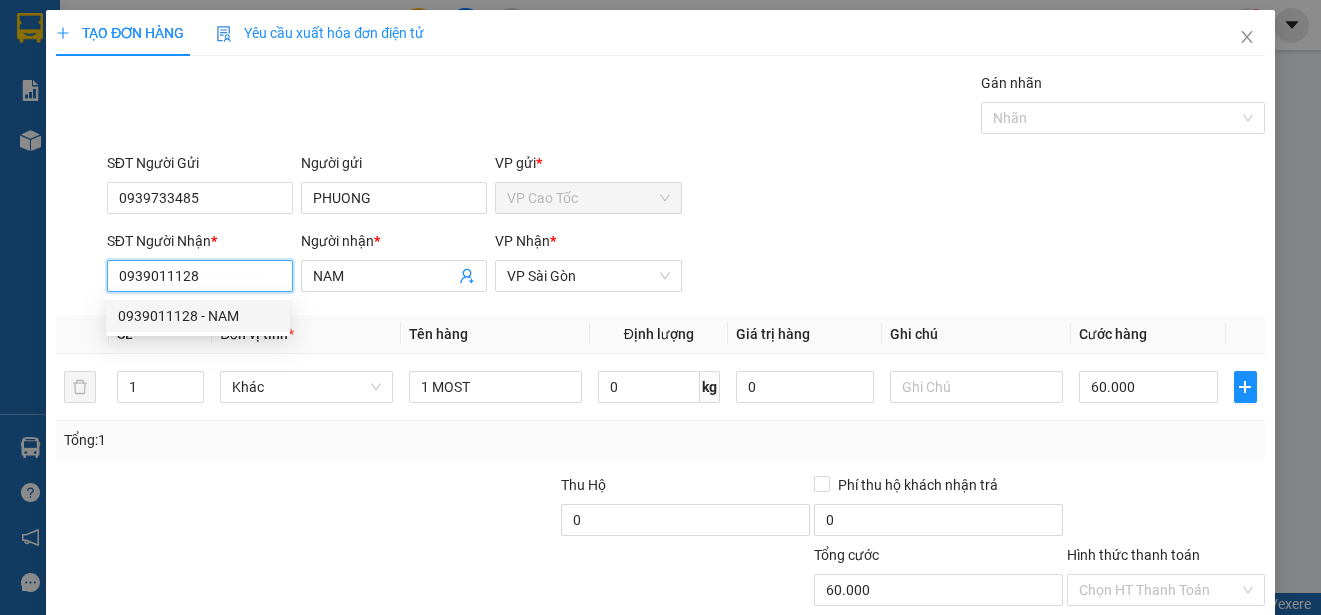 type on "40.000" 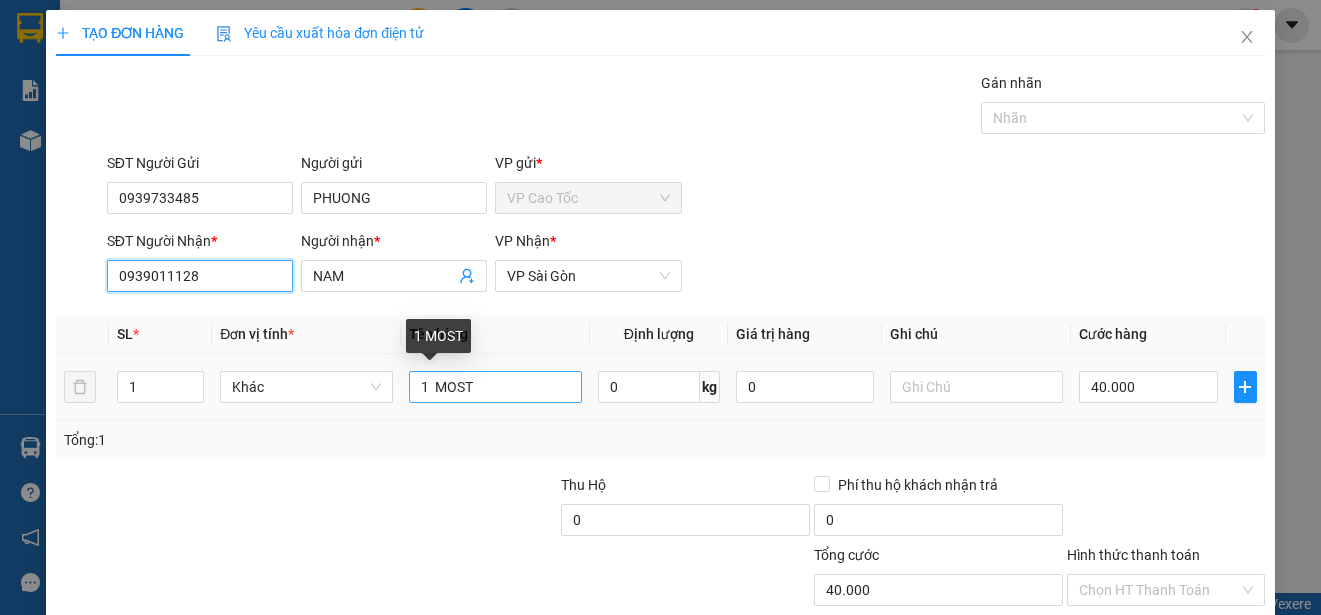 type on "0939011128" 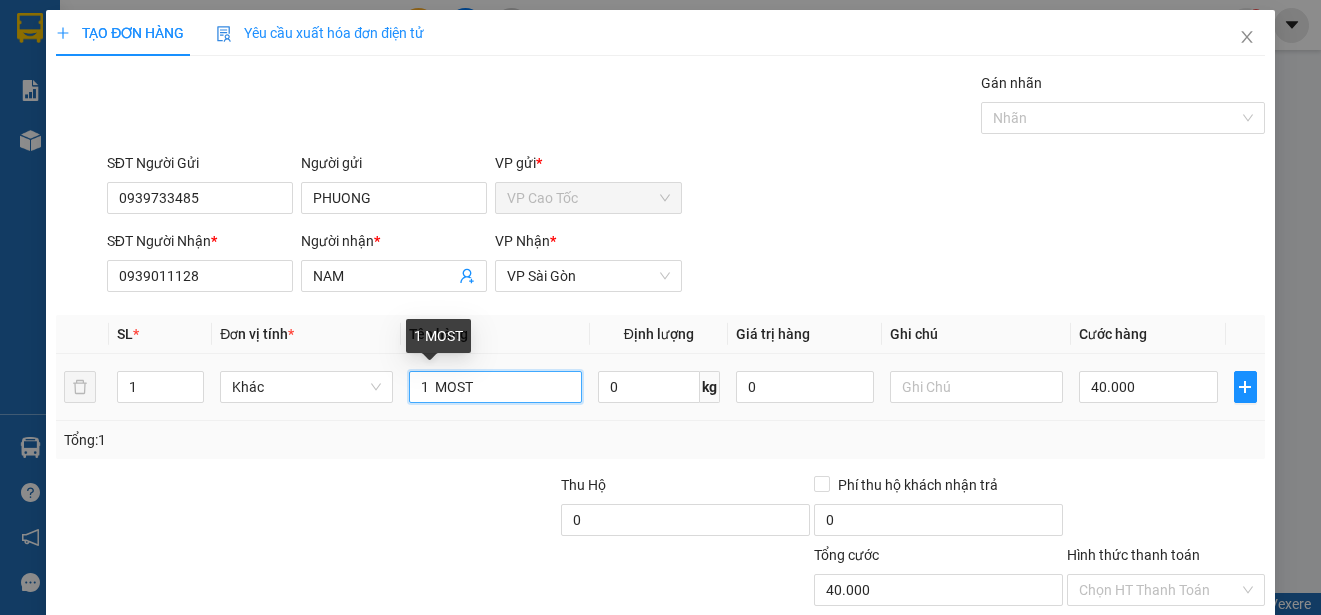 click on "1  MOST" at bounding box center (495, 387) 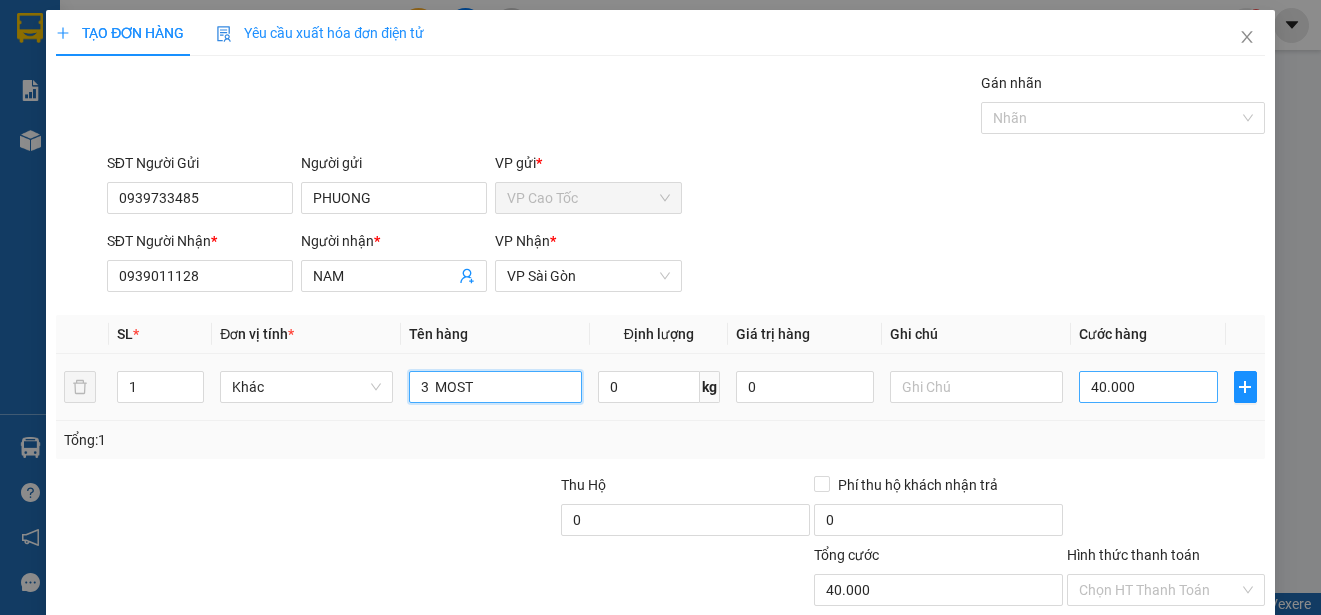 type on "3  MOST" 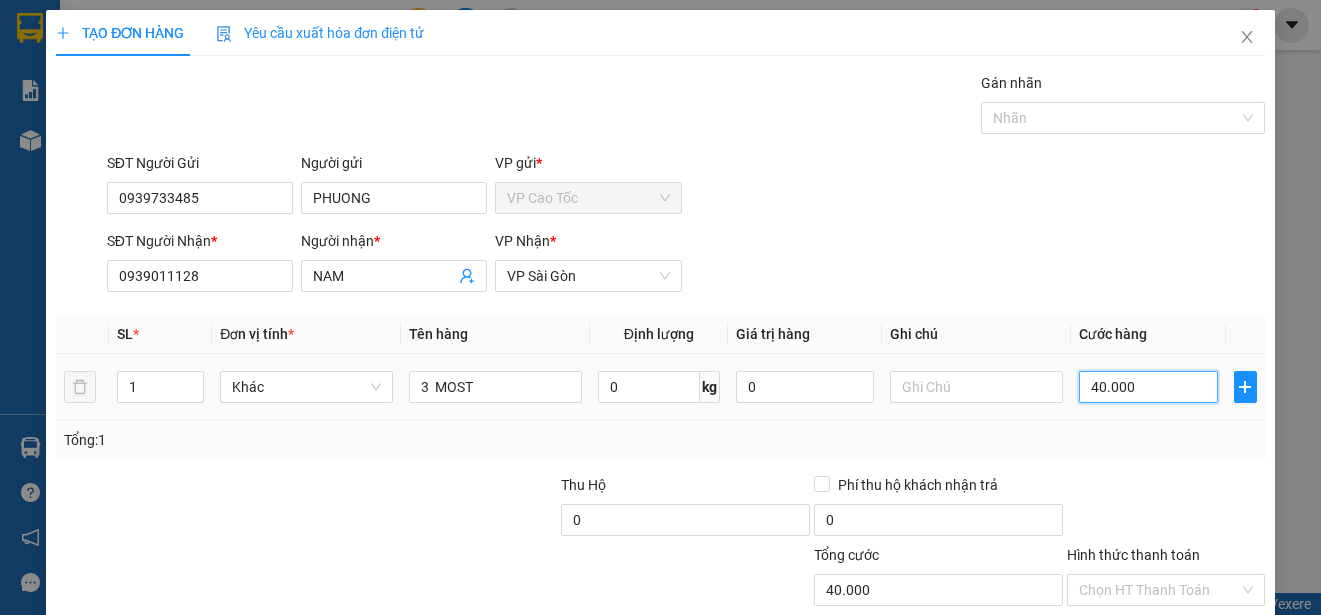 click on "40.000" at bounding box center (1148, 387) 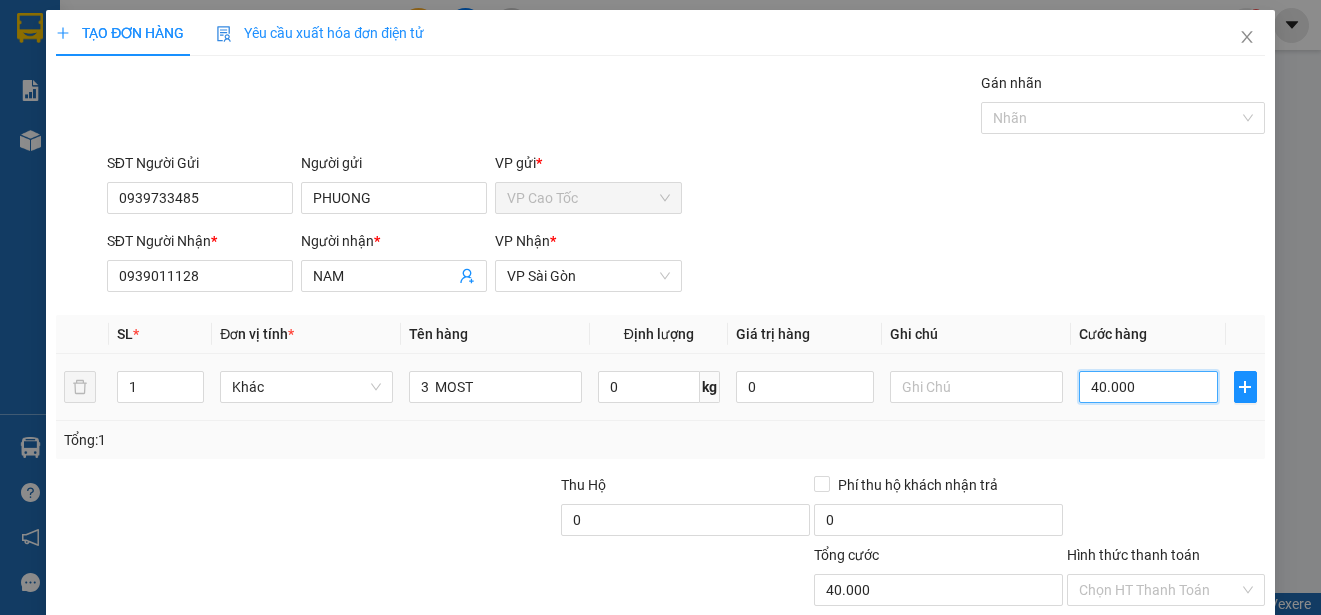 type on "0" 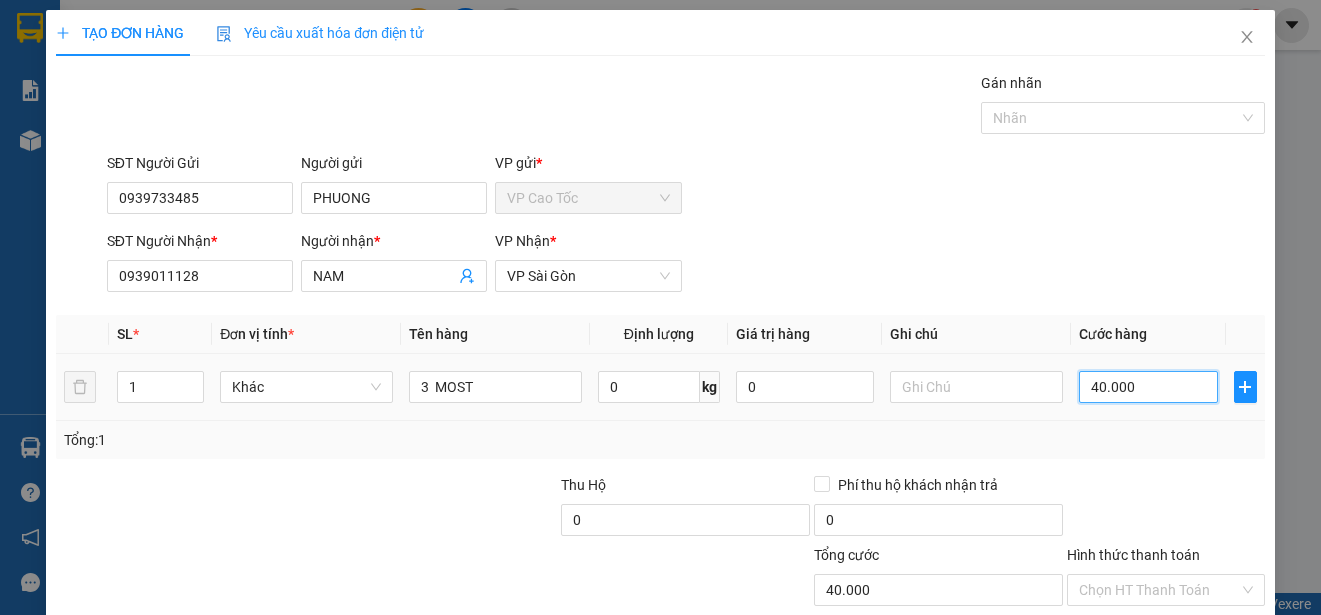 type on "0" 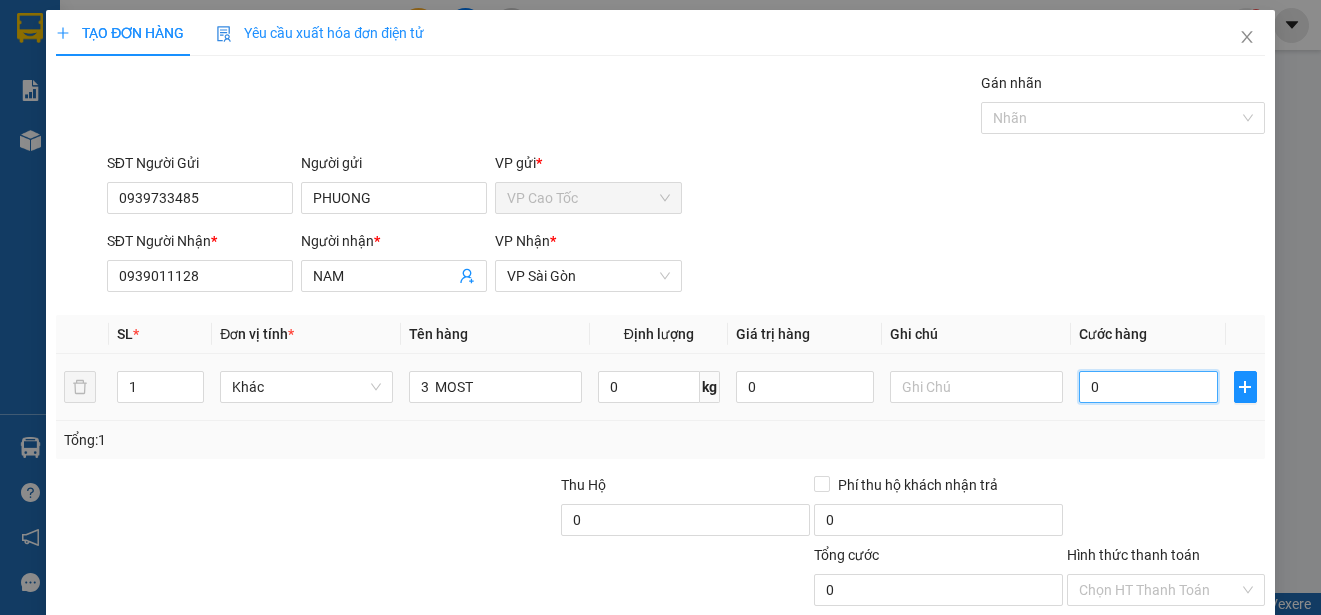 click on "0" at bounding box center (1148, 387) 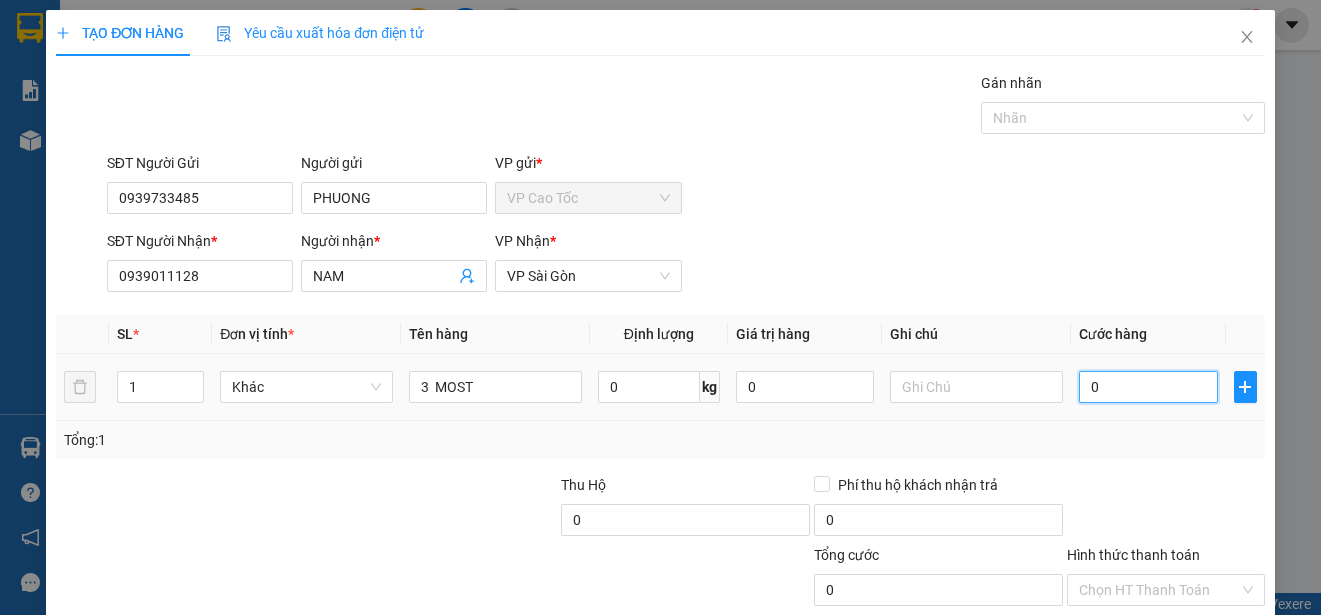 type on "10" 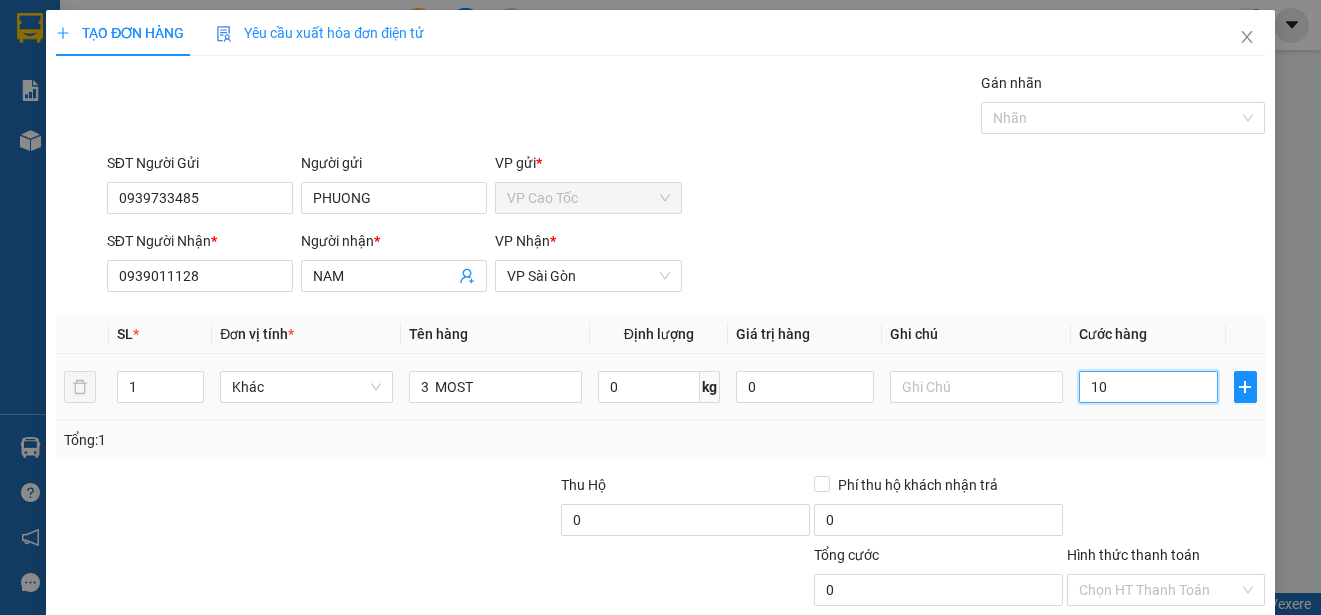 type on "10" 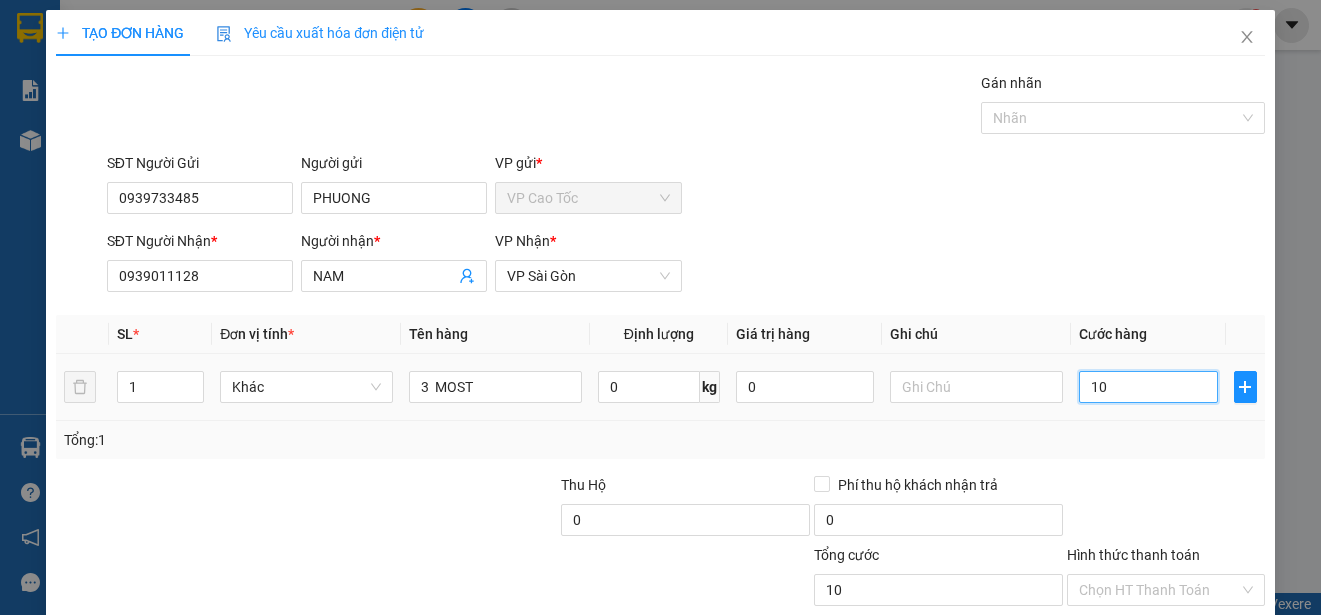type on "10" 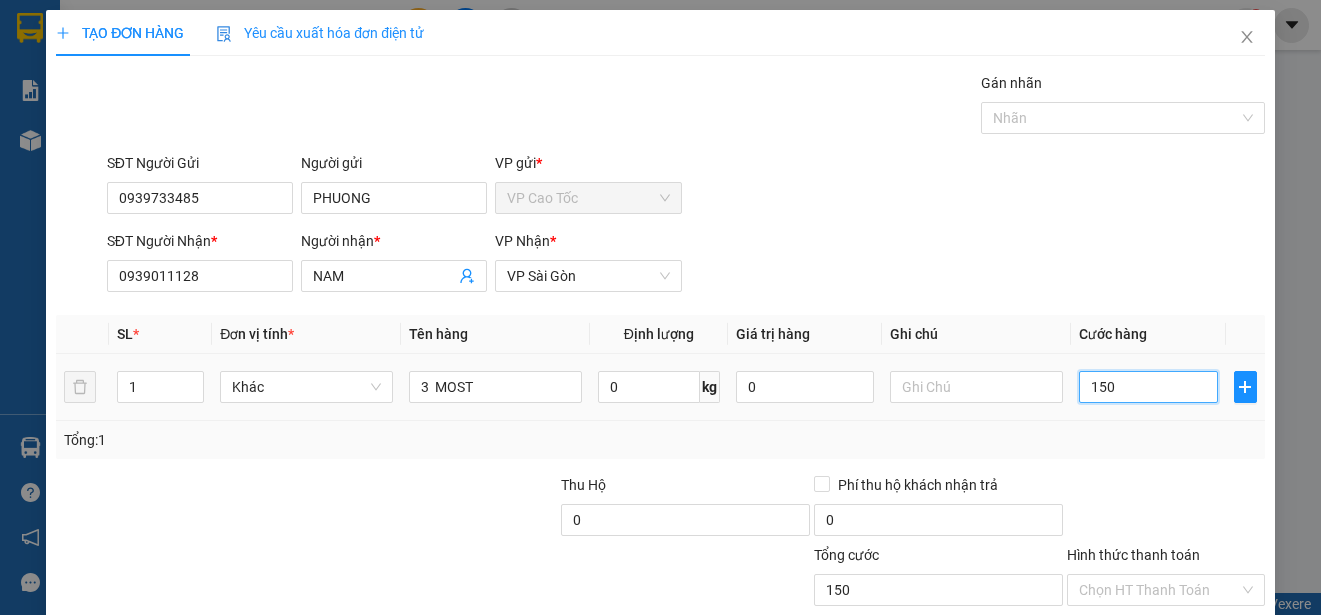 type on "1.500" 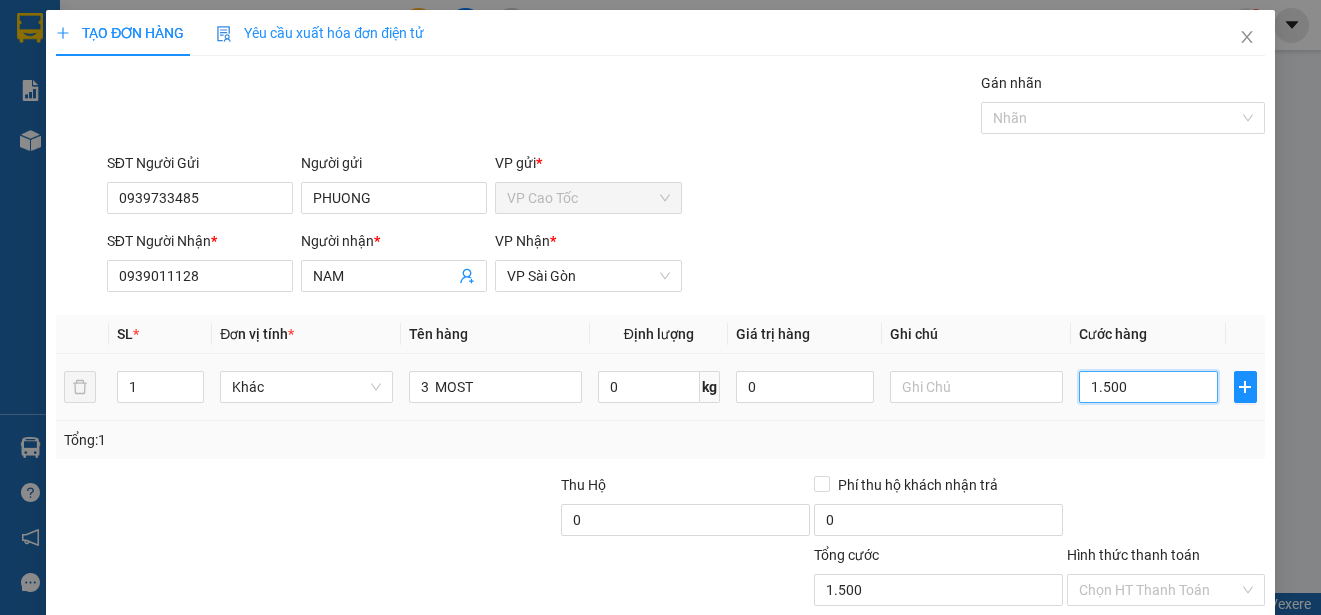 type on "15.000" 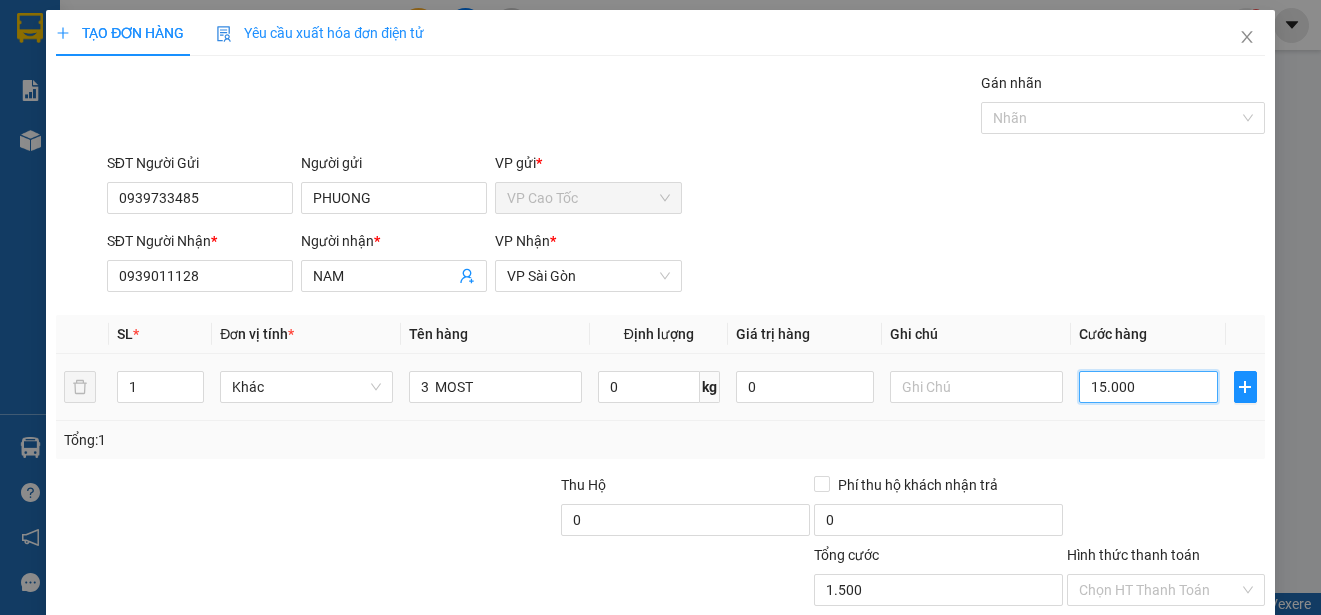 type on "15.000" 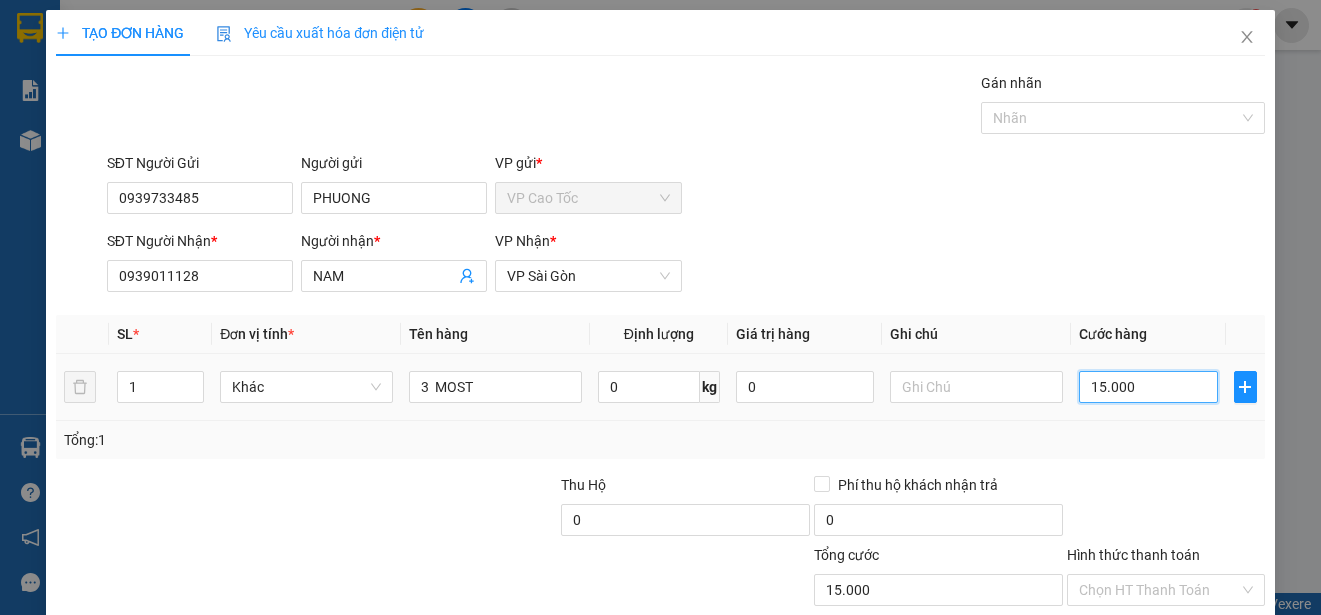 type on "150.000" 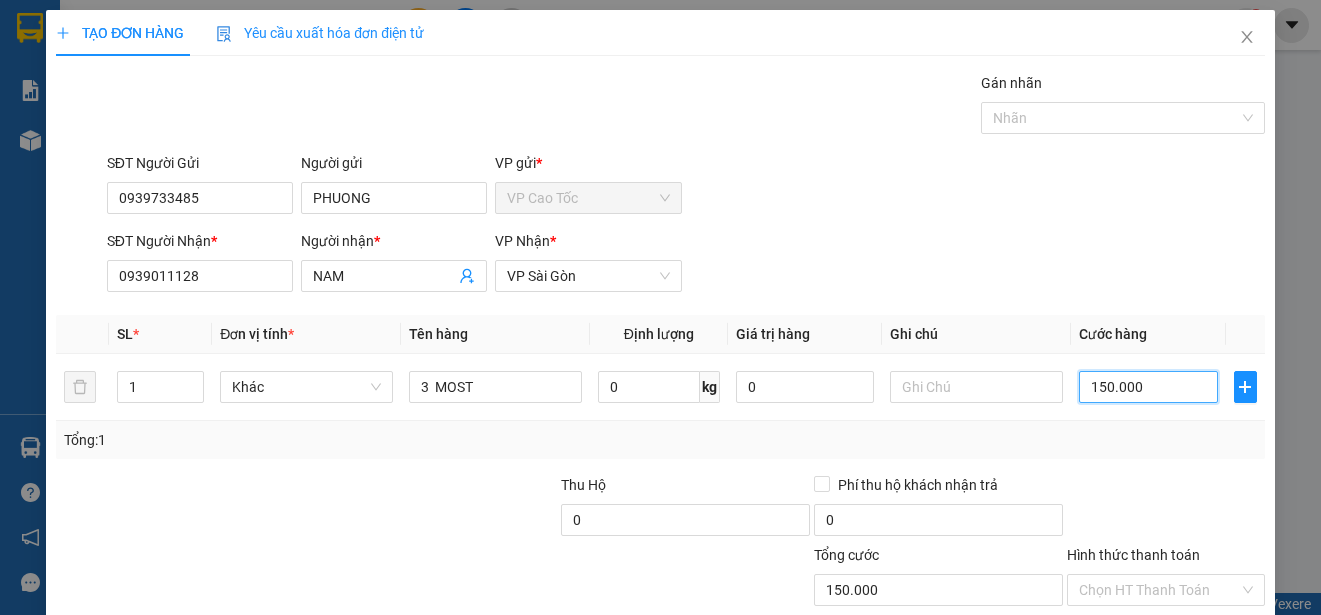 scroll, scrollTop: 125, scrollLeft: 0, axis: vertical 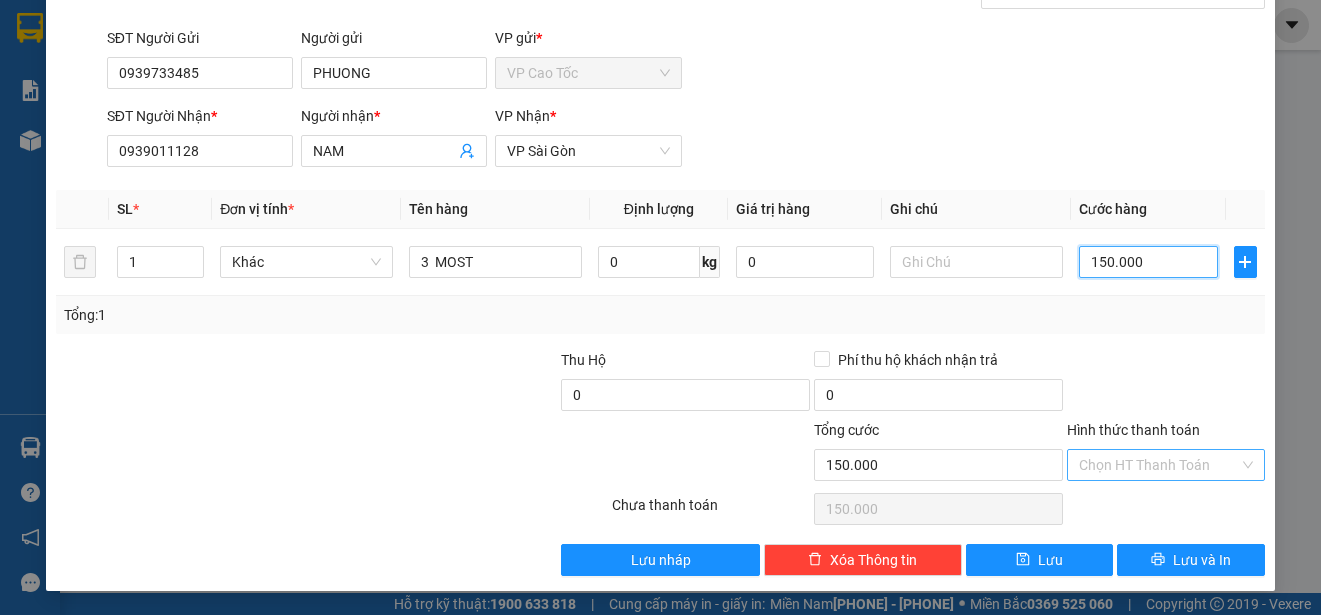 type on "150.000" 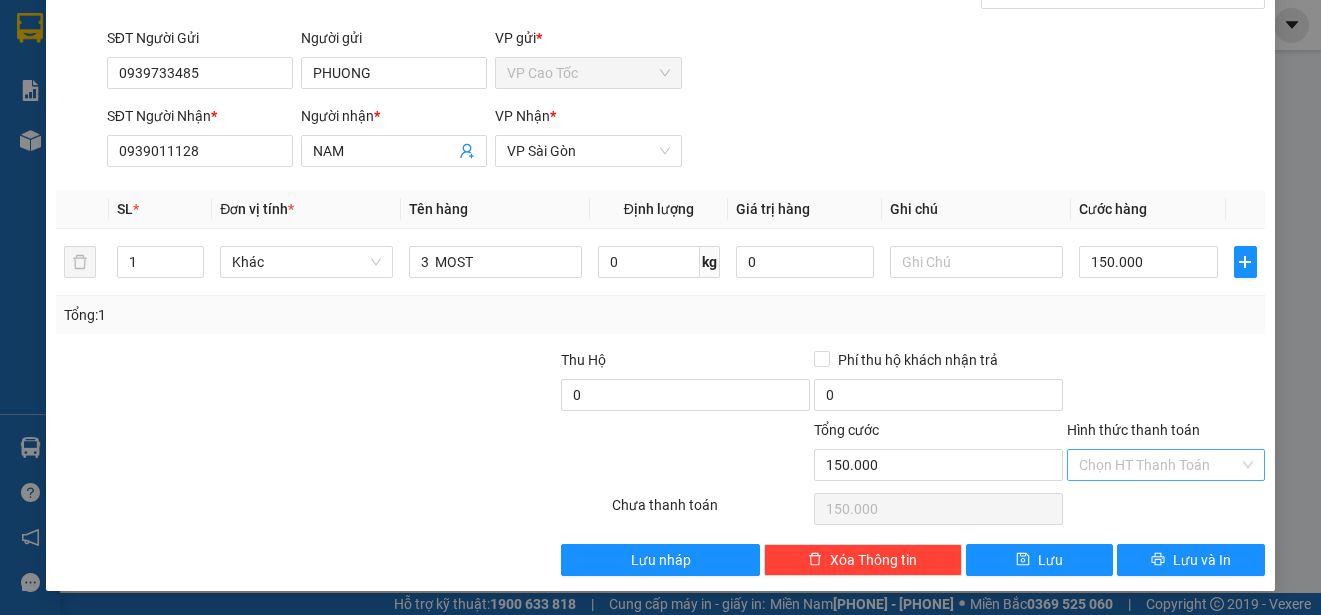 click on "Hình thức thanh toán" at bounding box center [1159, 465] 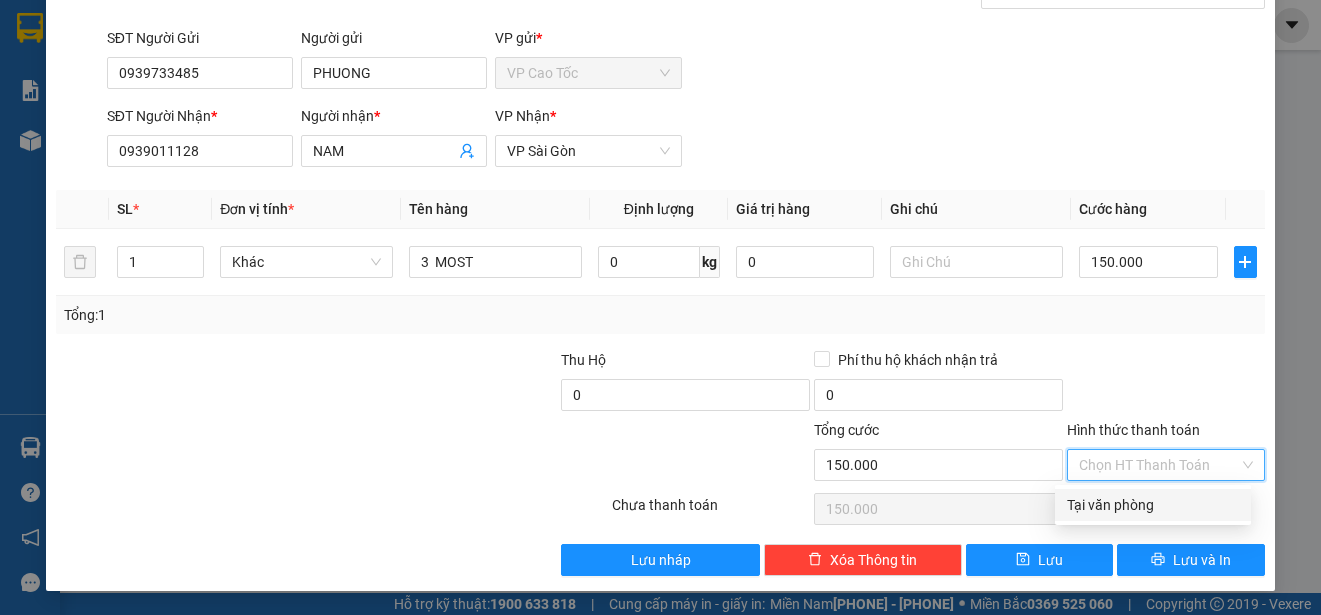 click on "Tại văn phòng" at bounding box center (1153, 505) 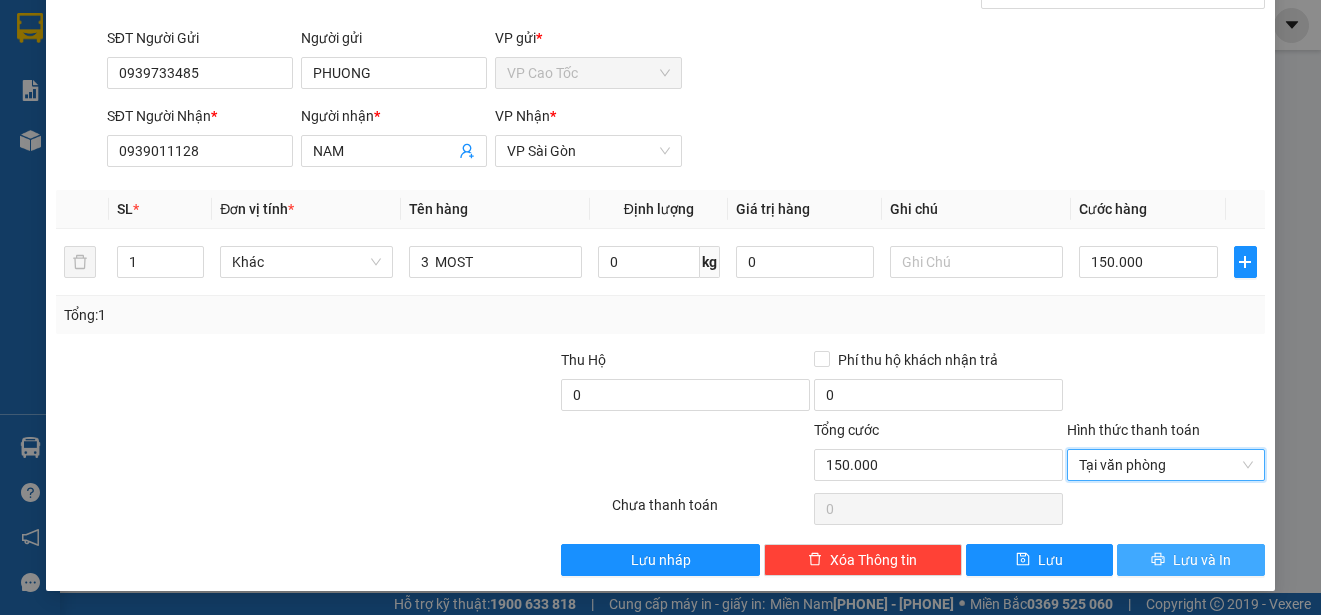 click on "Lưu và In" at bounding box center [1202, 560] 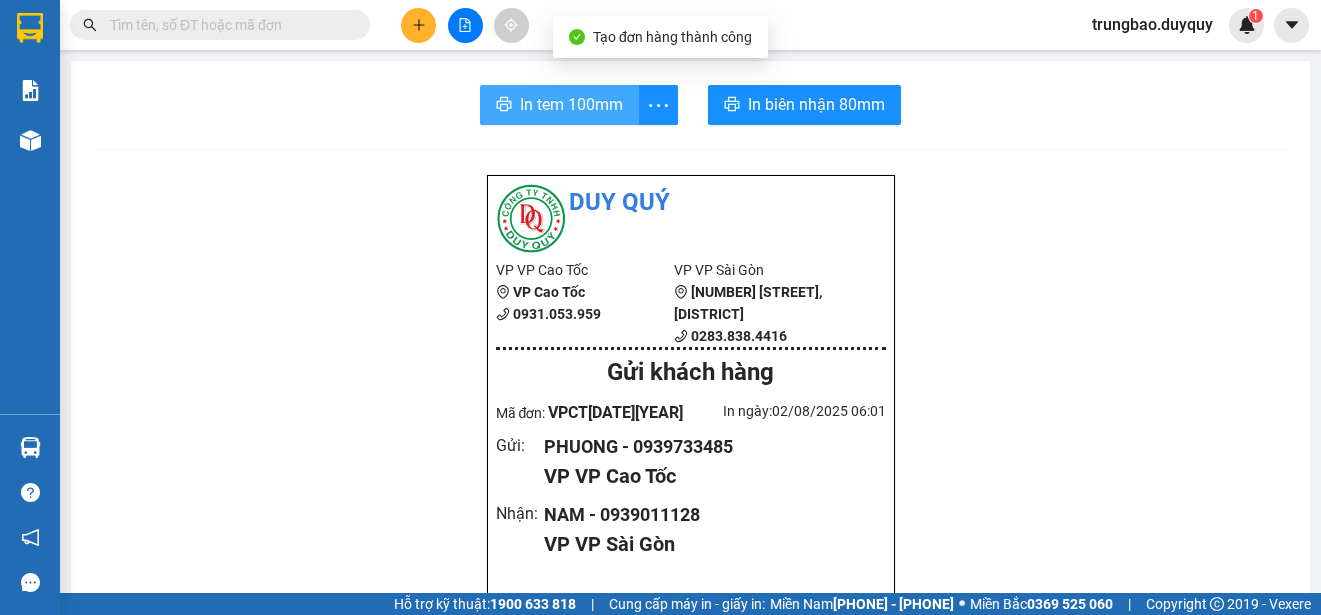 click on "In tem 100mm" at bounding box center (571, 104) 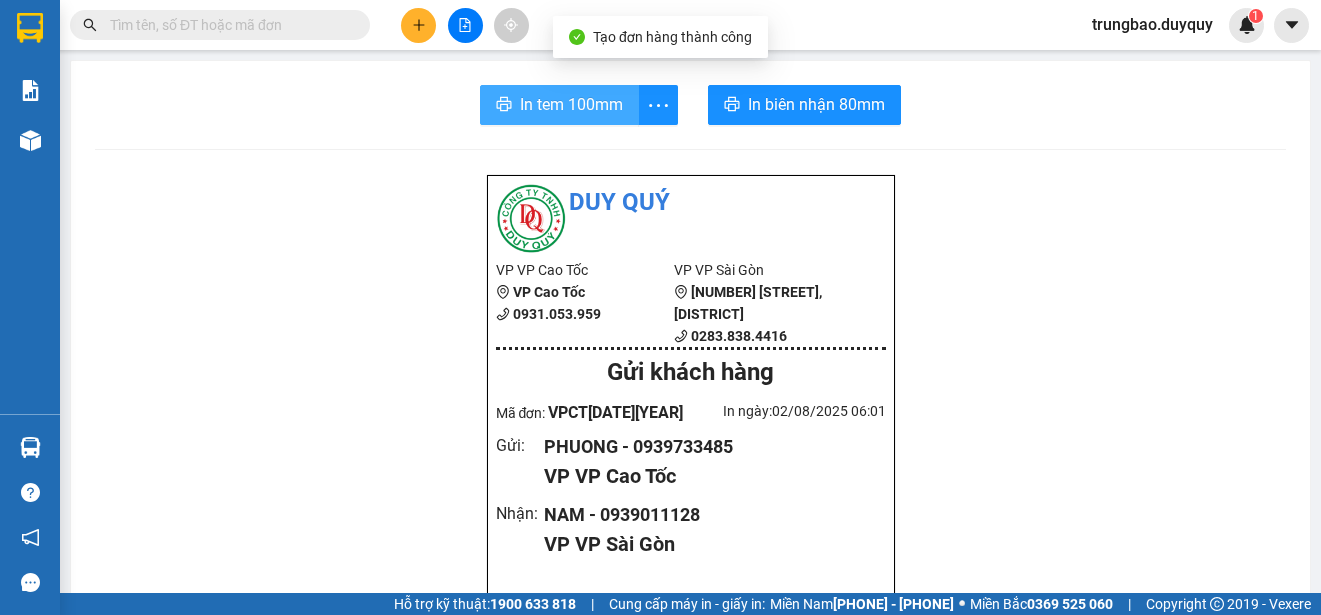 scroll, scrollTop: 0, scrollLeft: 0, axis: both 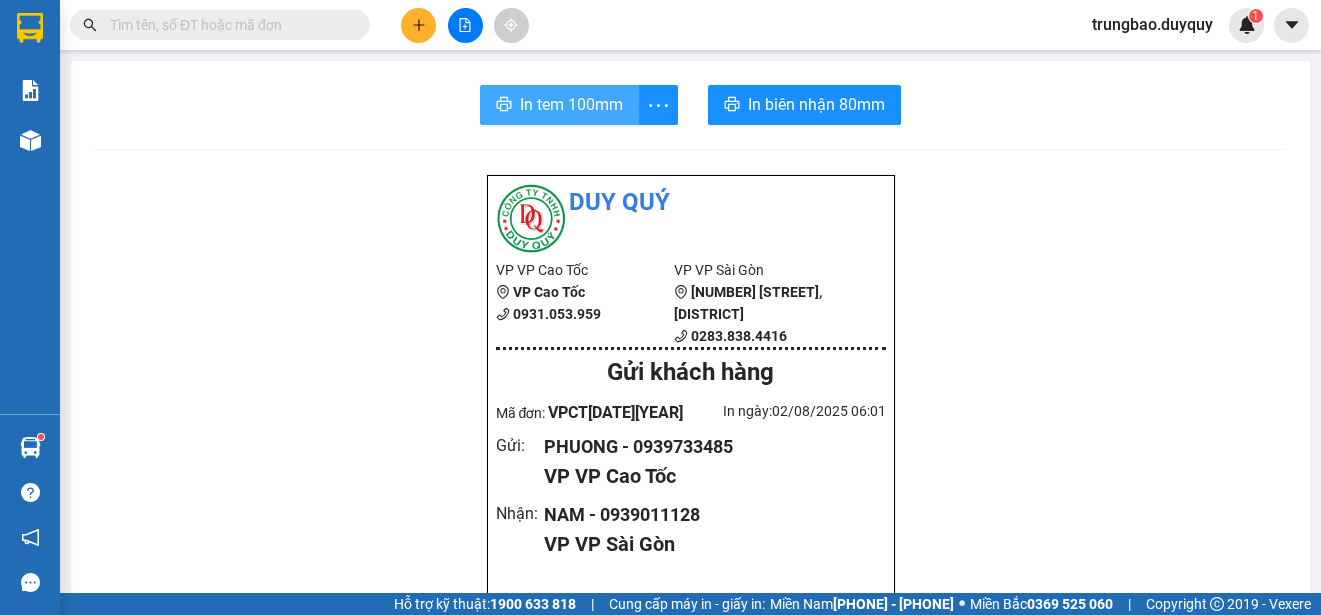 click on "In tem 100mm" at bounding box center (571, 104) 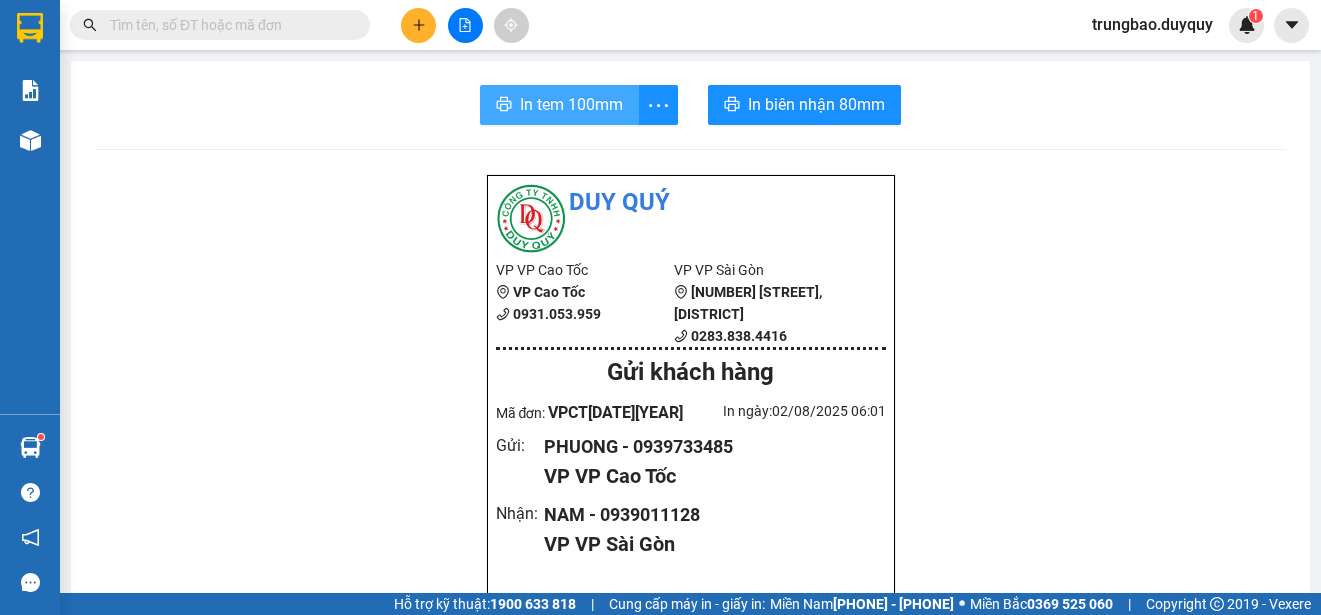 scroll, scrollTop: 0, scrollLeft: 0, axis: both 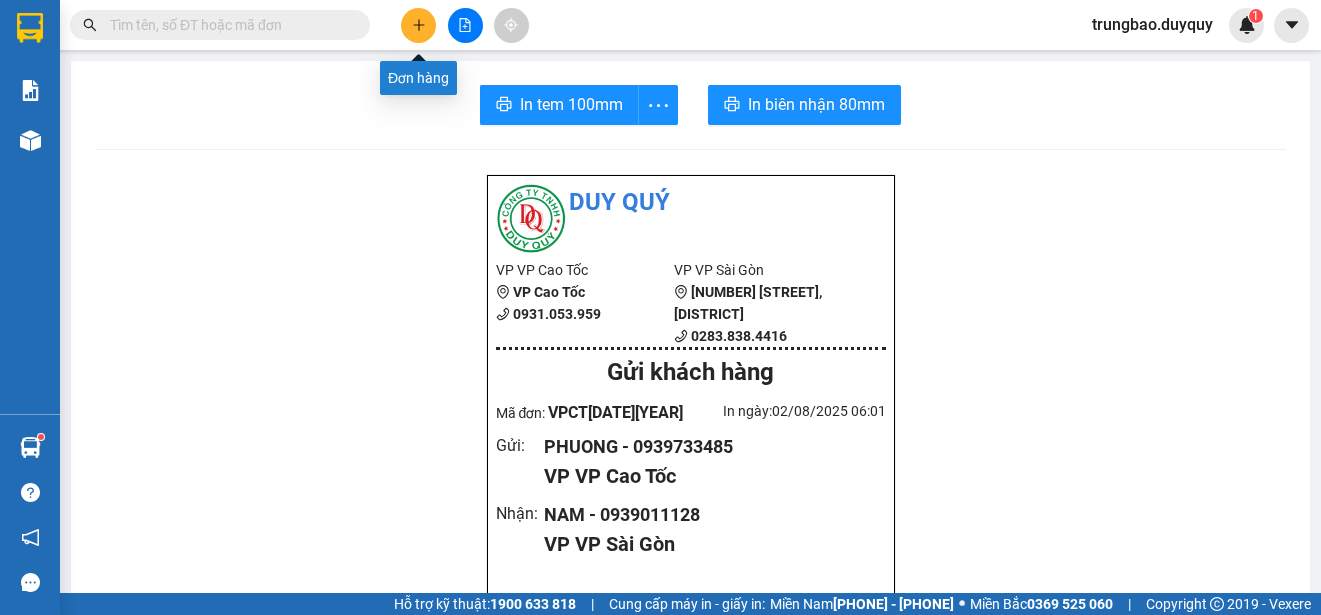click 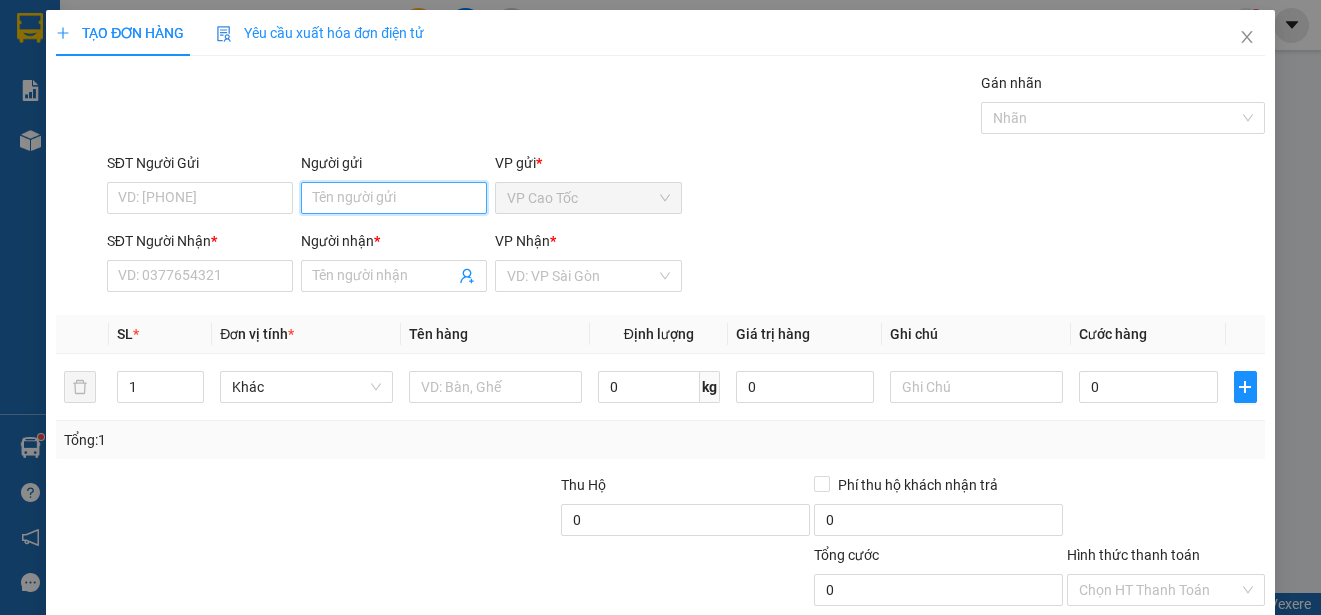 click on "Người gửi" at bounding box center (394, 198) 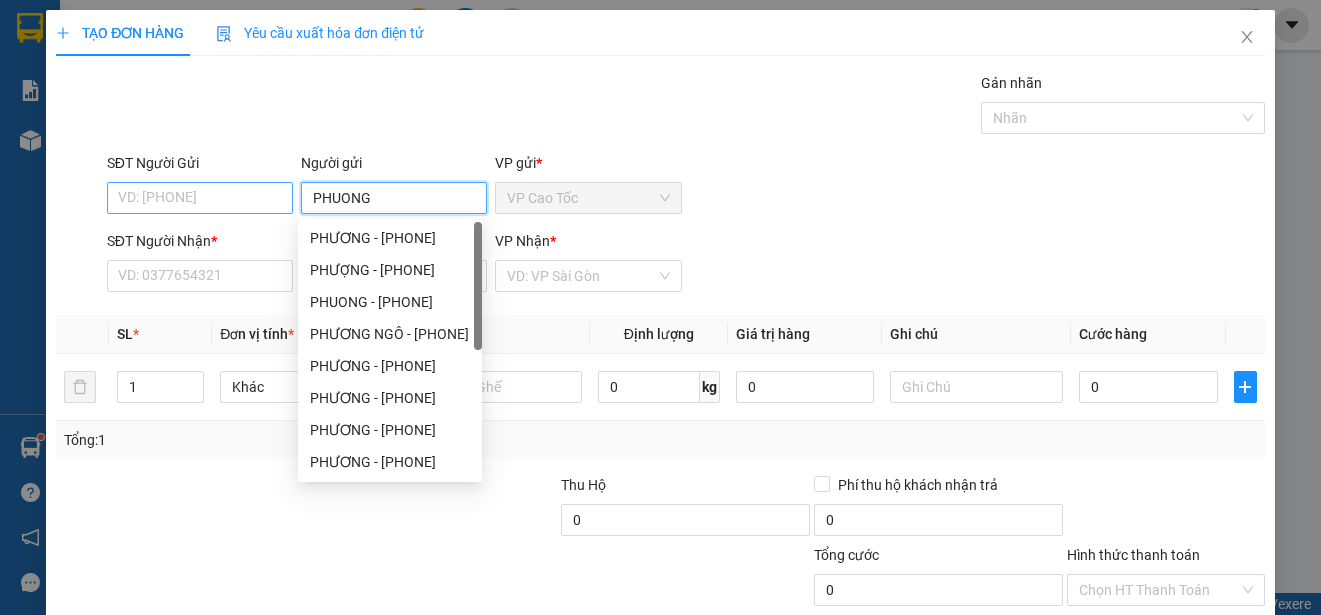 type on "PHUONG" 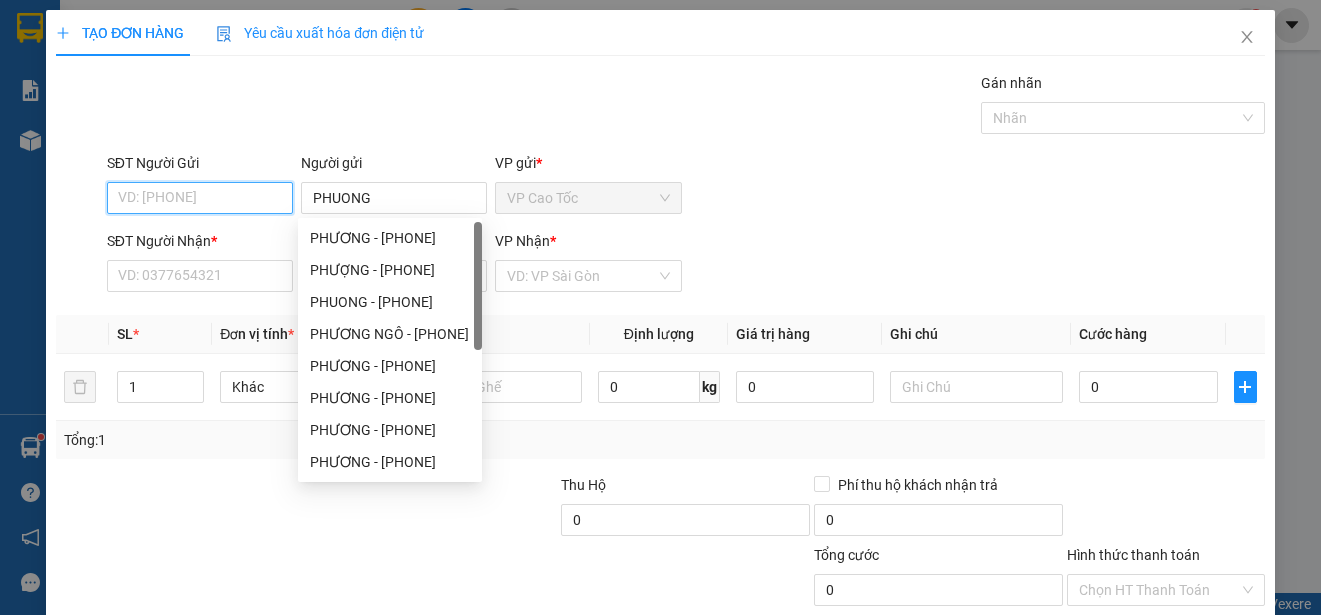 click on "SĐT Người Gửi" at bounding box center (200, 198) 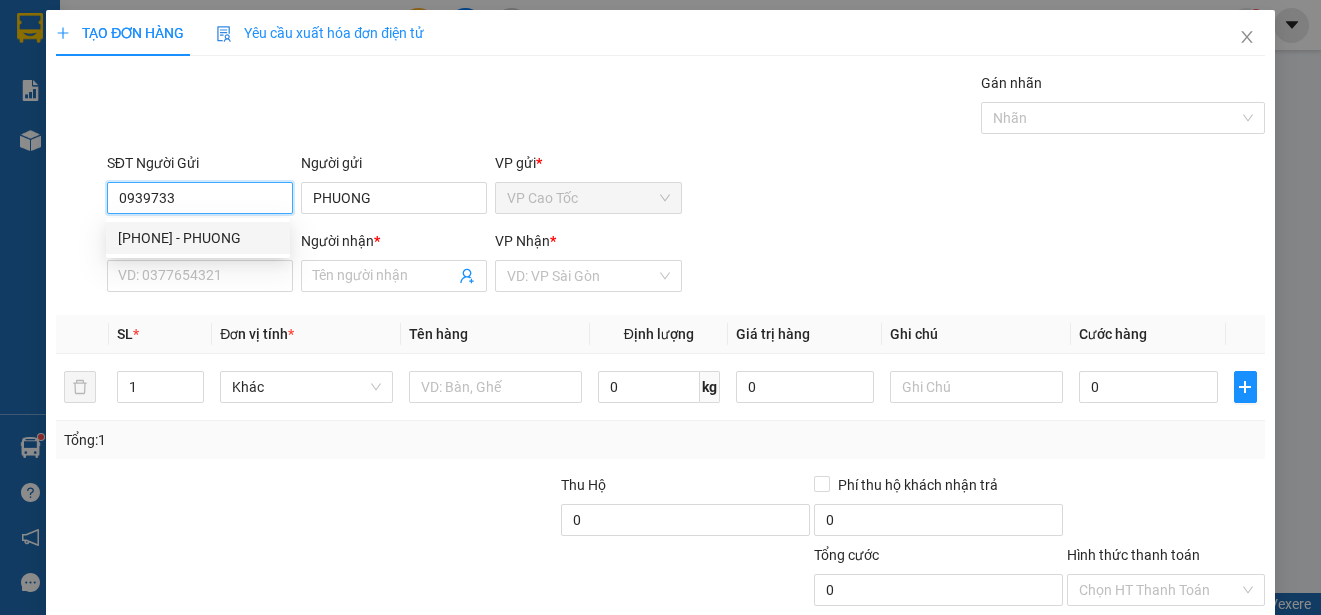 click on "[PHONE] - PHUONG" at bounding box center [198, 238] 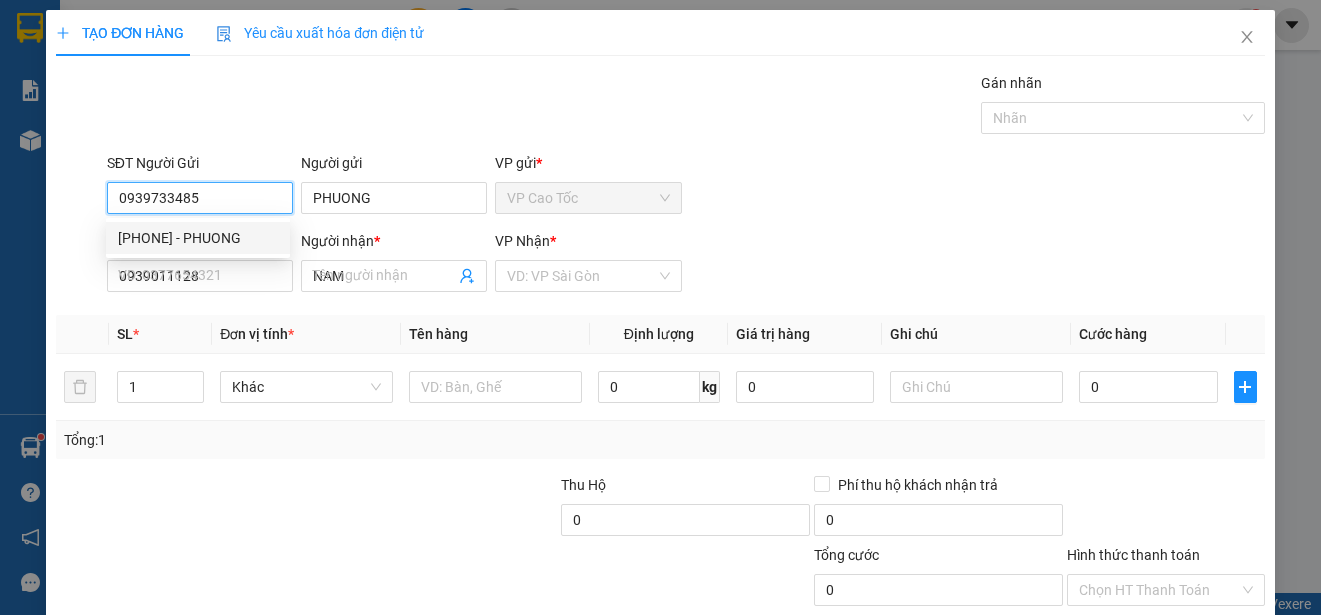 type on "150.000" 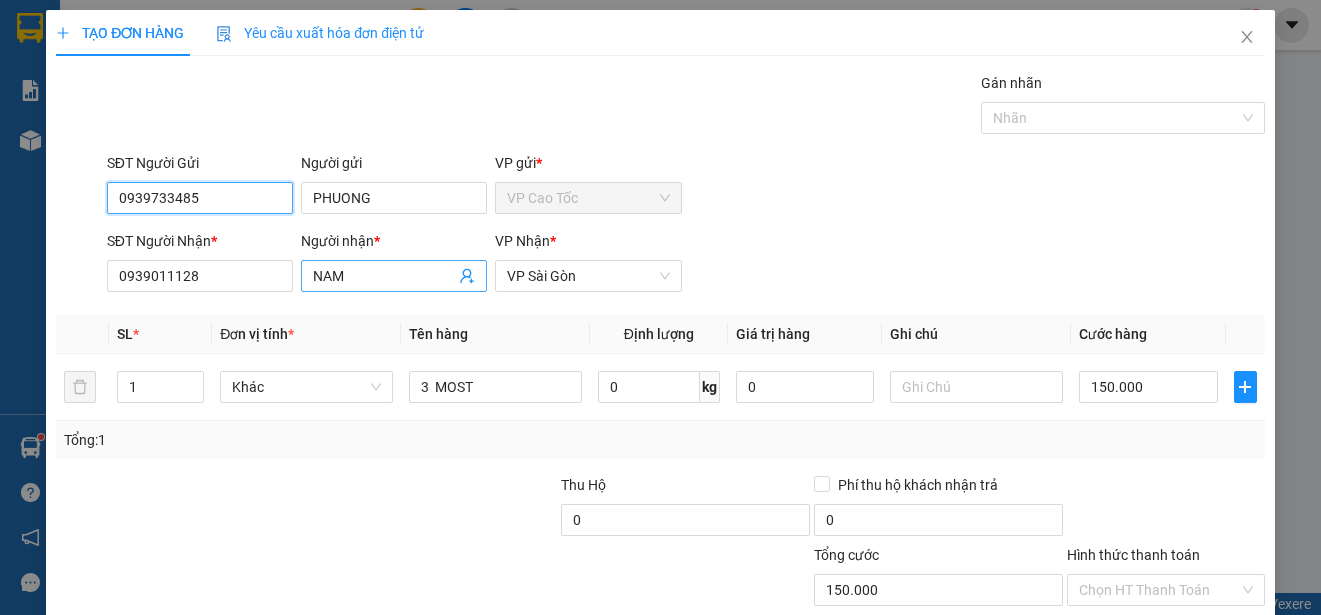 type on "0939733485" 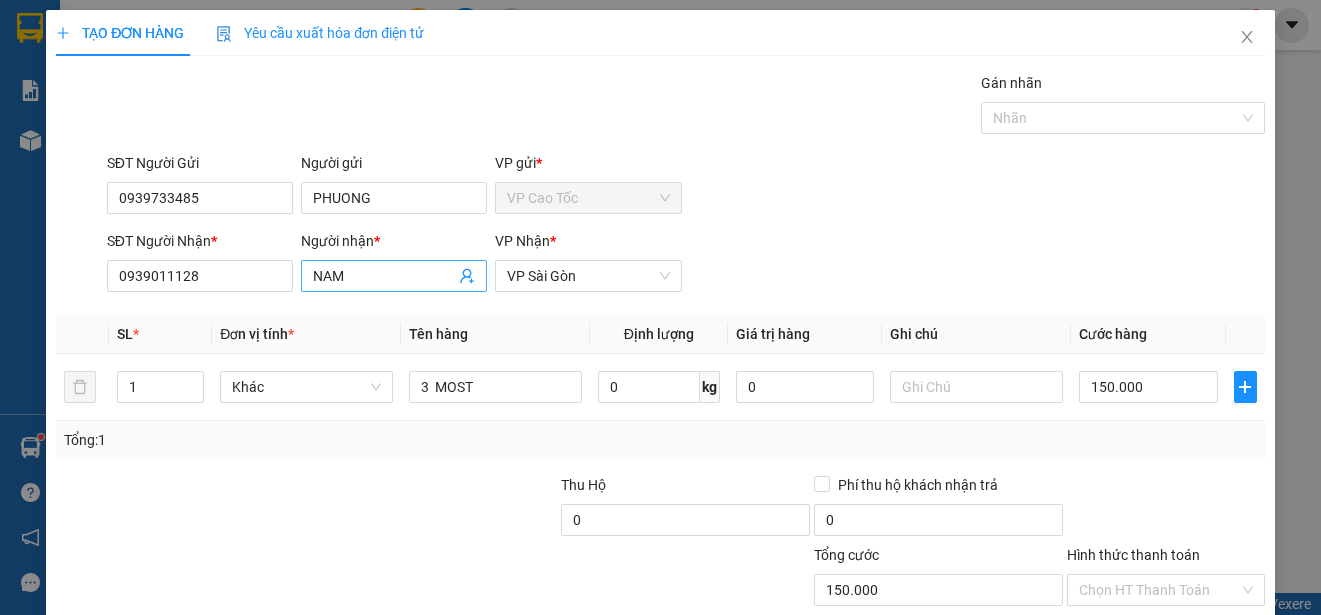 click on "NAM" at bounding box center [384, 276] 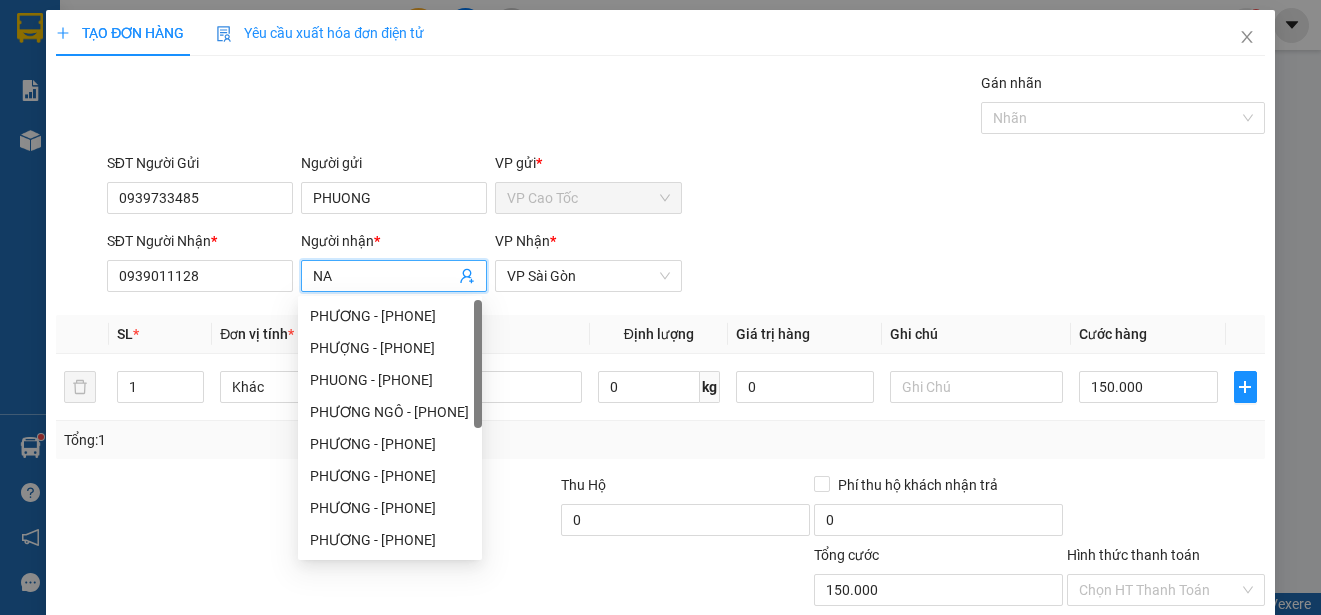type on "N" 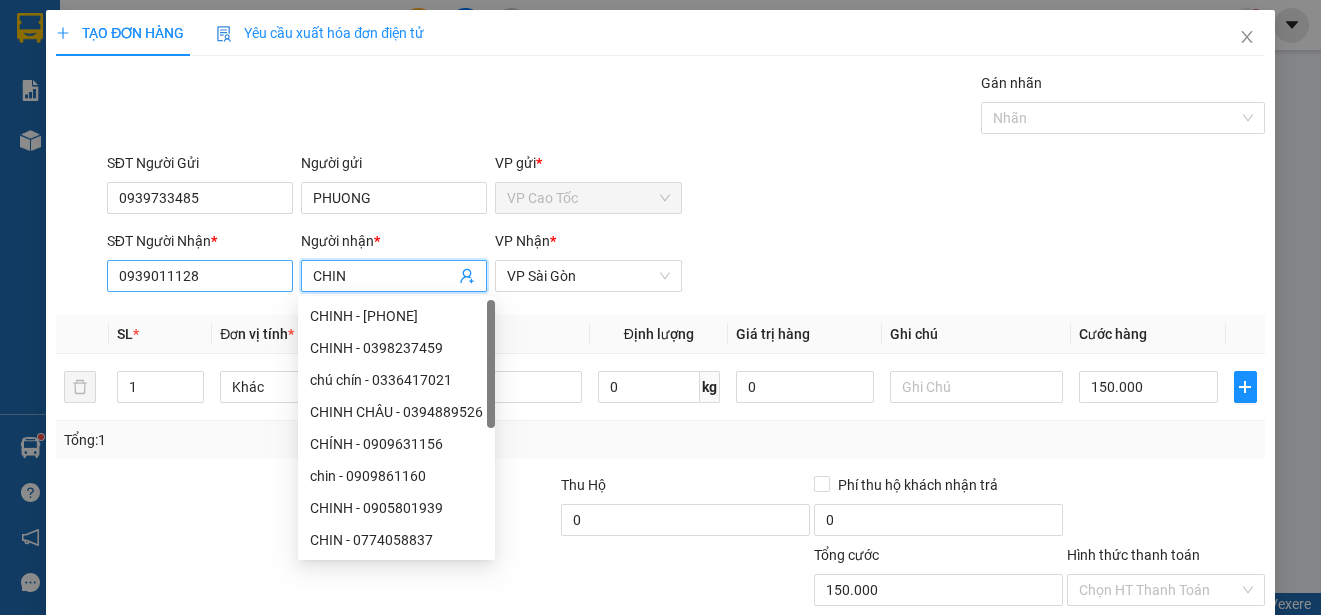 type on "CHIN" 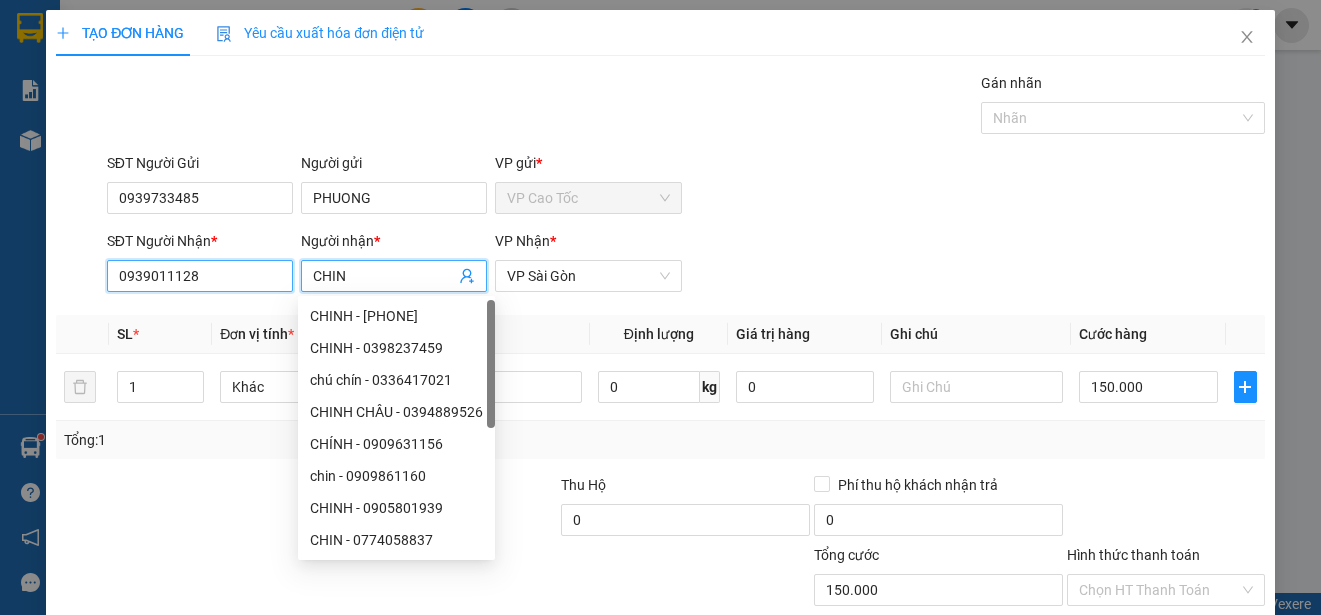 click on "0939011128" at bounding box center [200, 276] 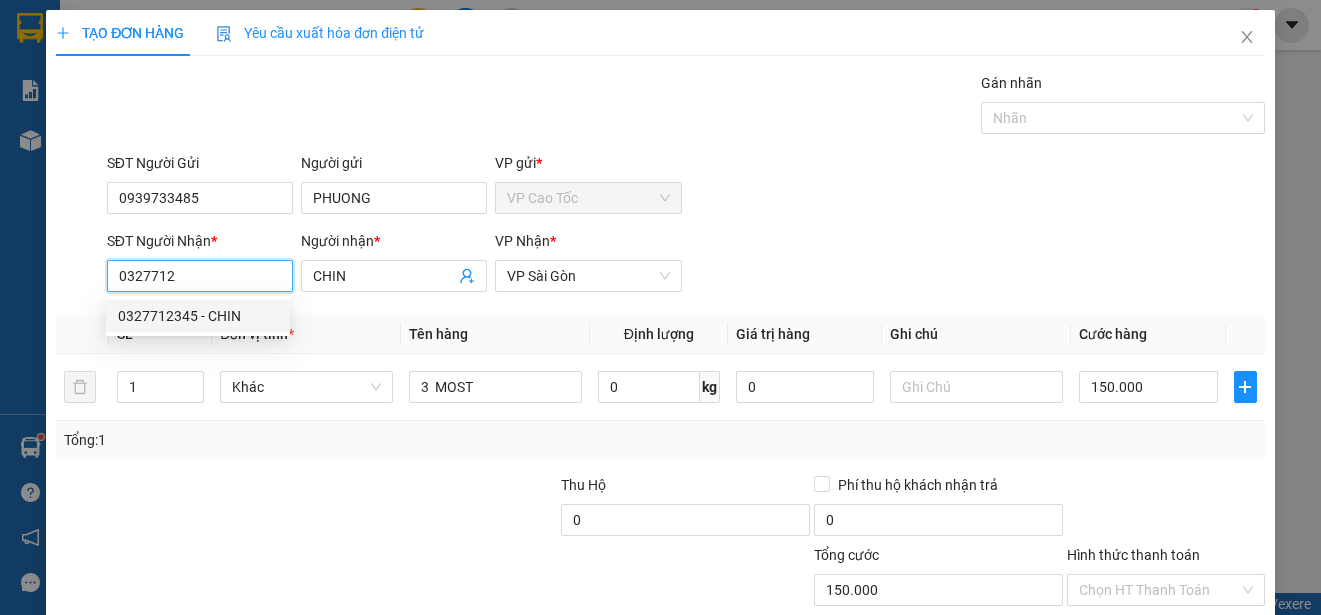 click on "0327712345 - CHIN" at bounding box center [198, 316] 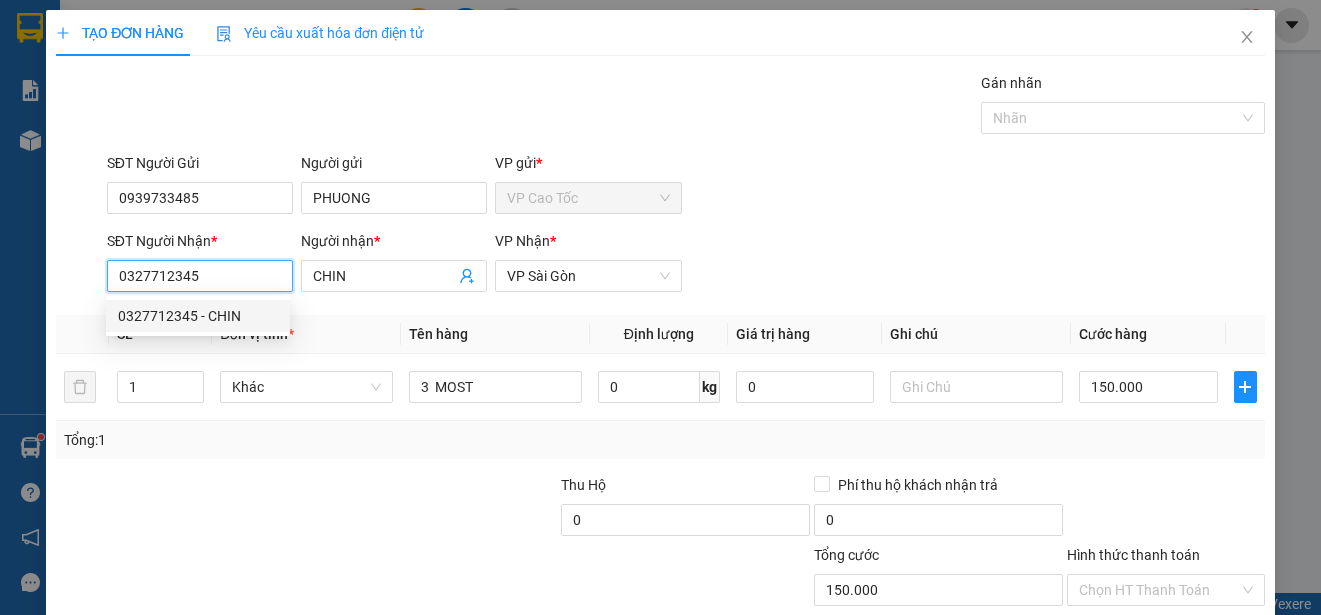 type on "40.000" 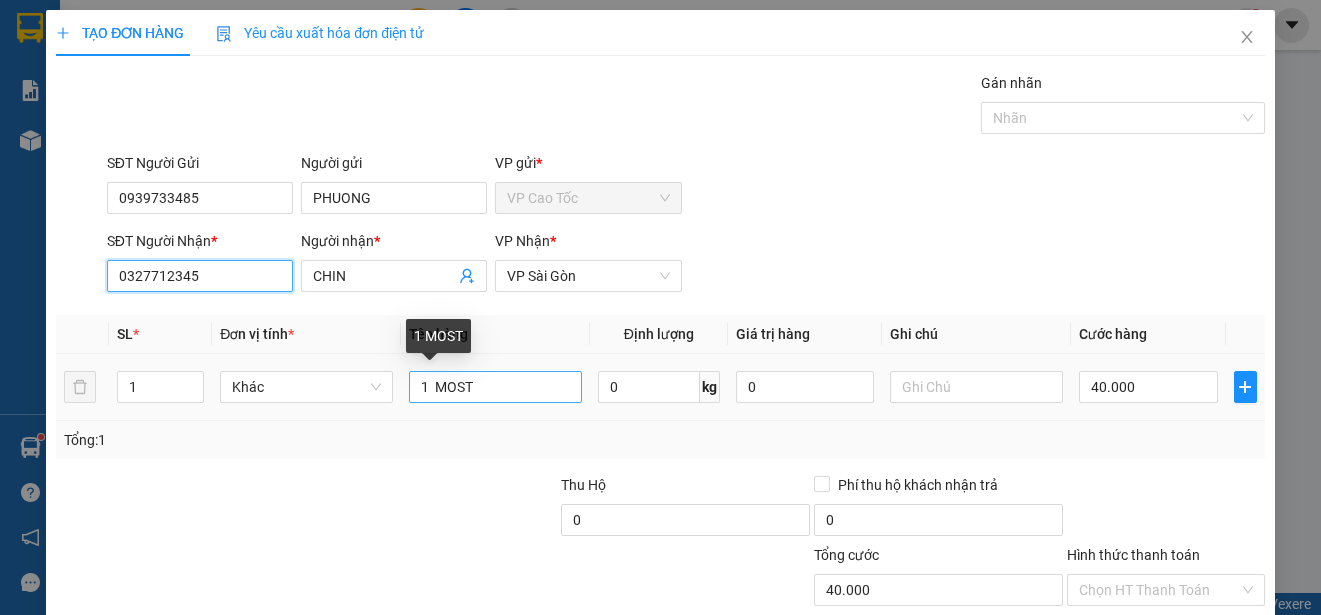 type on "0327712345" 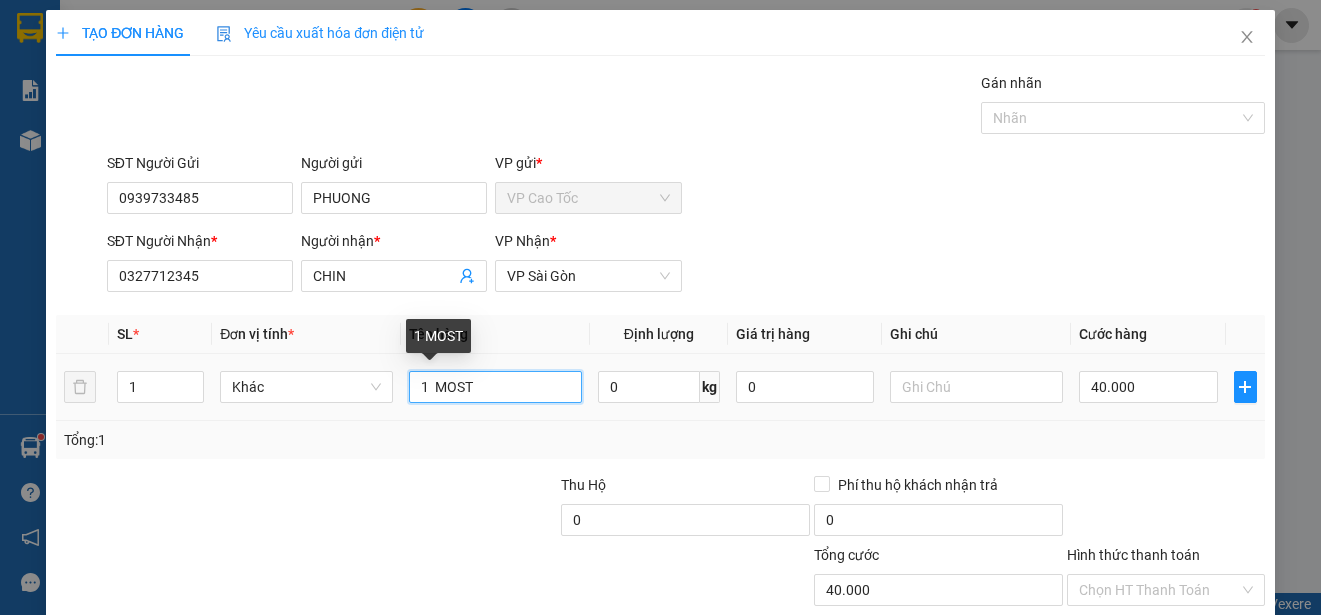 click on "1  MOST" at bounding box center (495, 387) 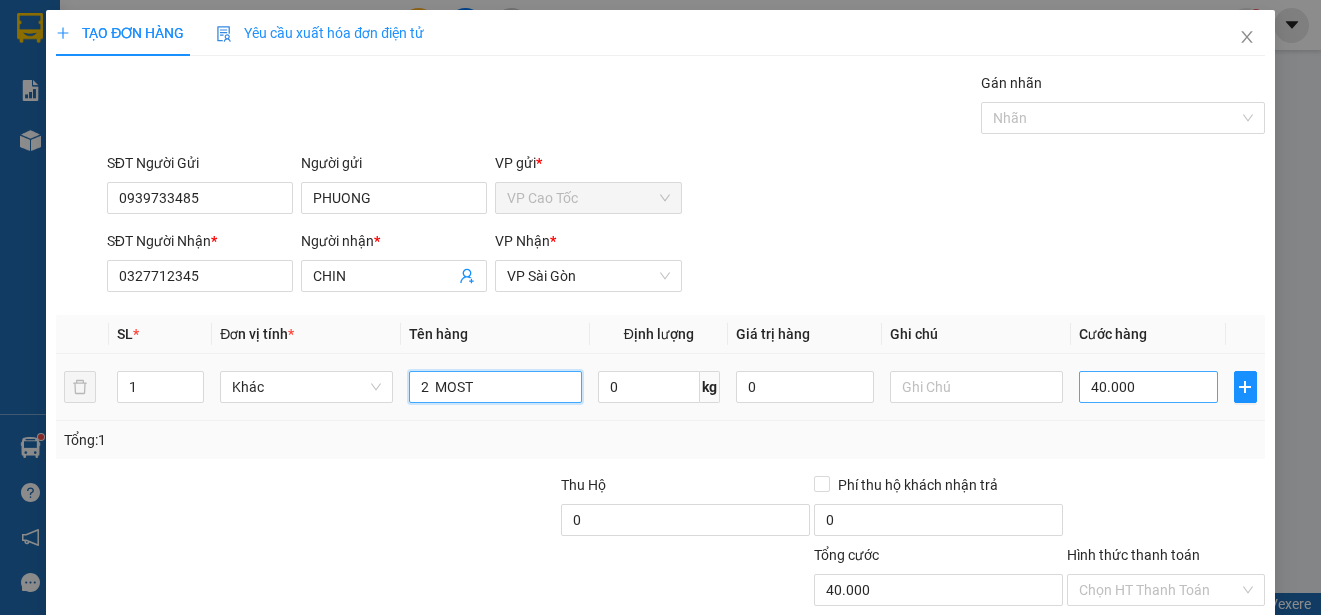 type on "2  MOST" 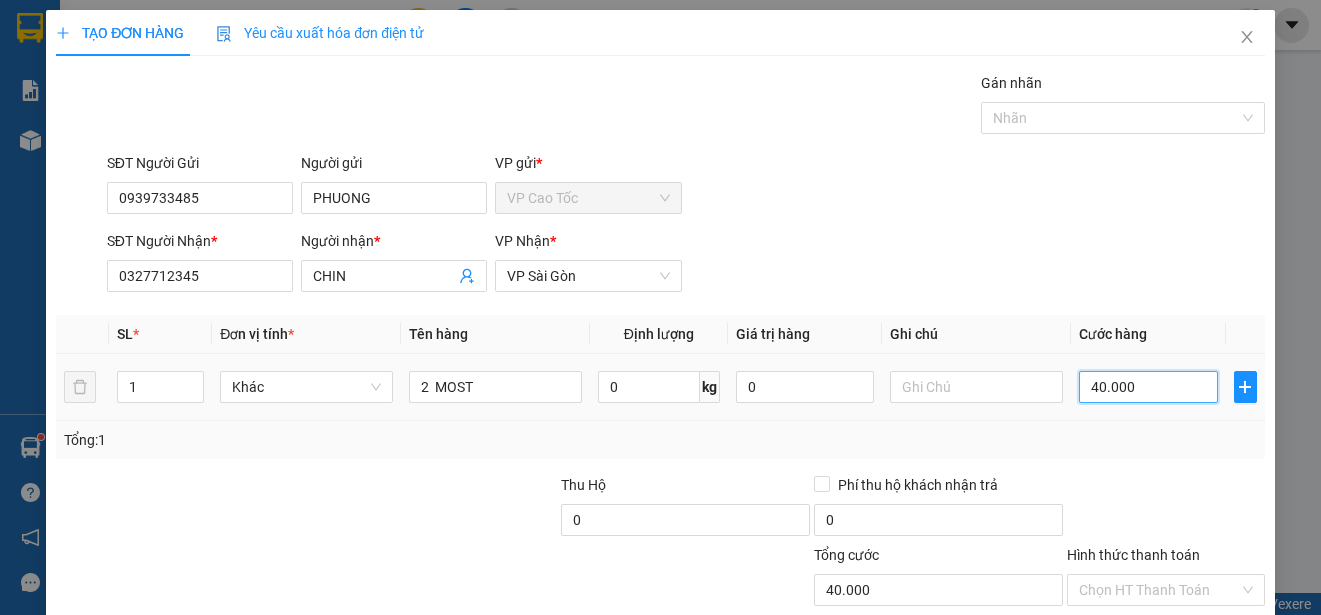 click on "40.000" at bounding box center (1148, 387) 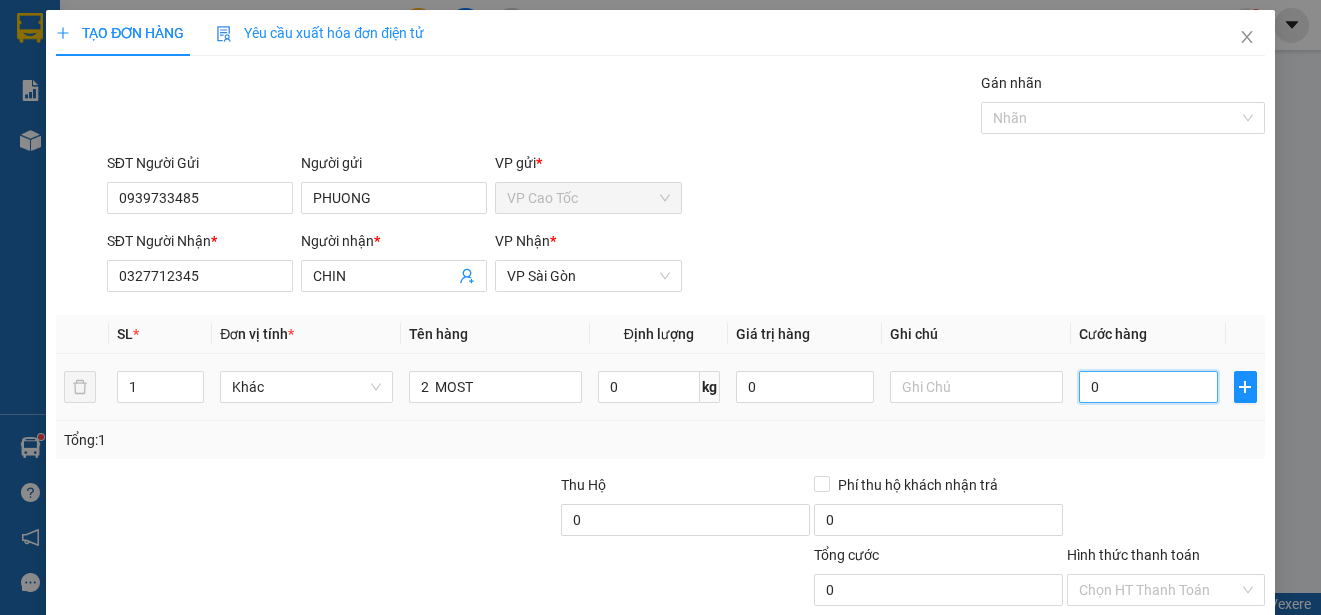 click on "0" at bounding box center (1148, 387) 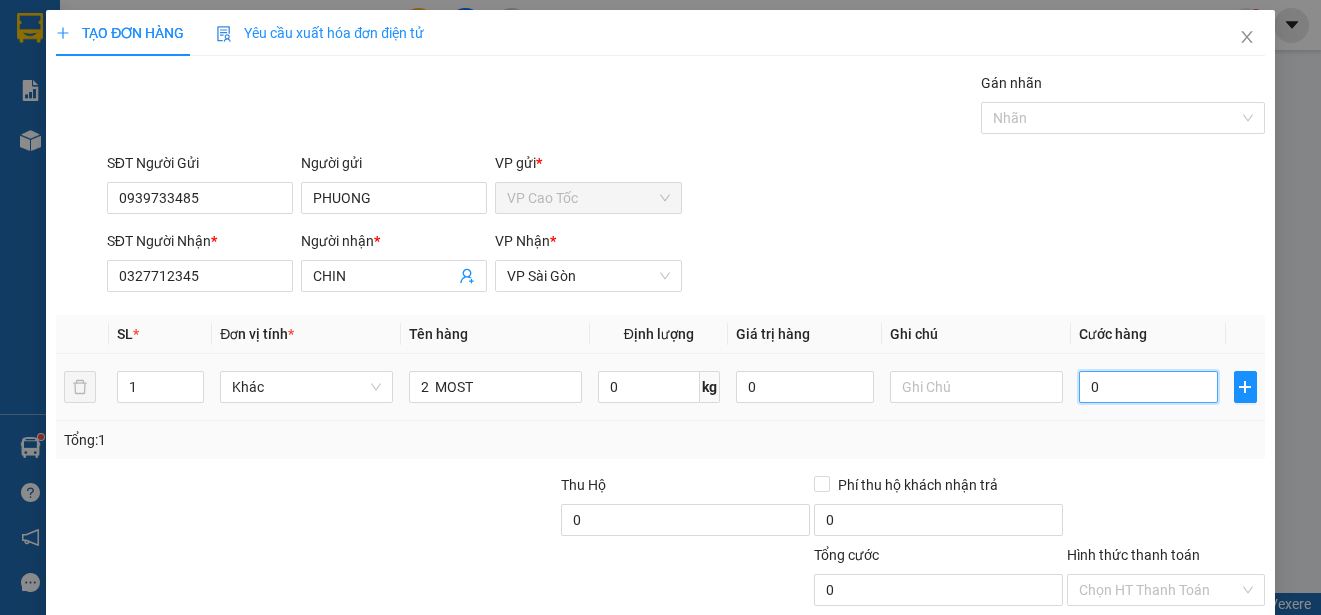 type on "90" 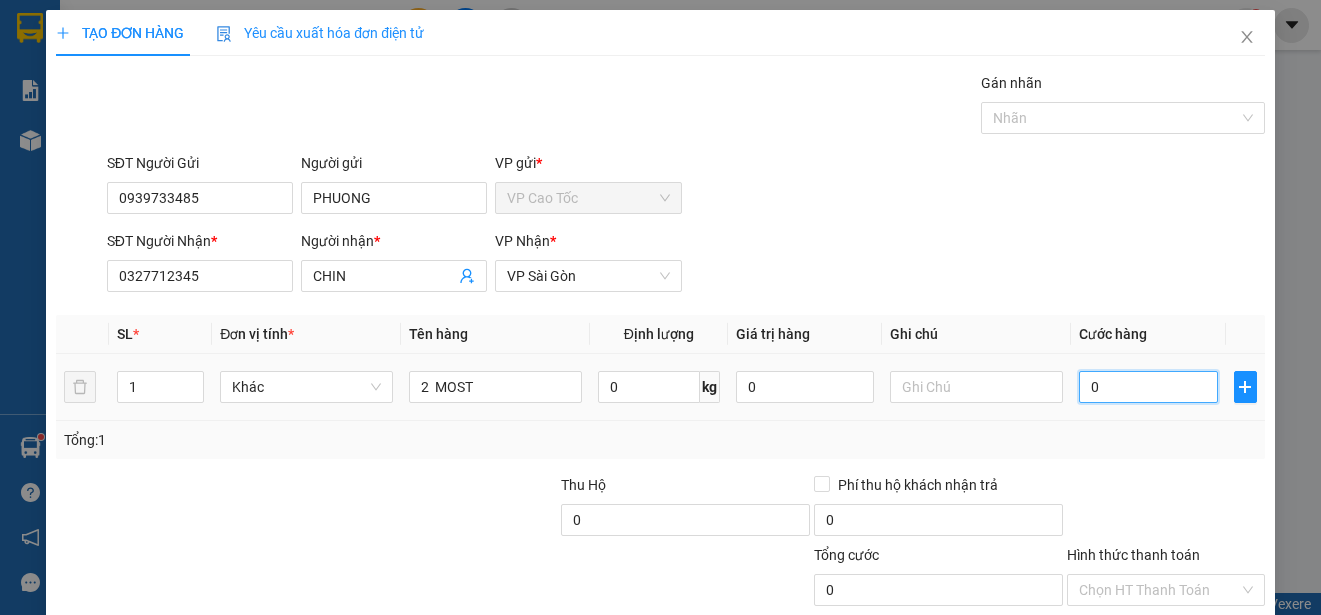 type on "90" 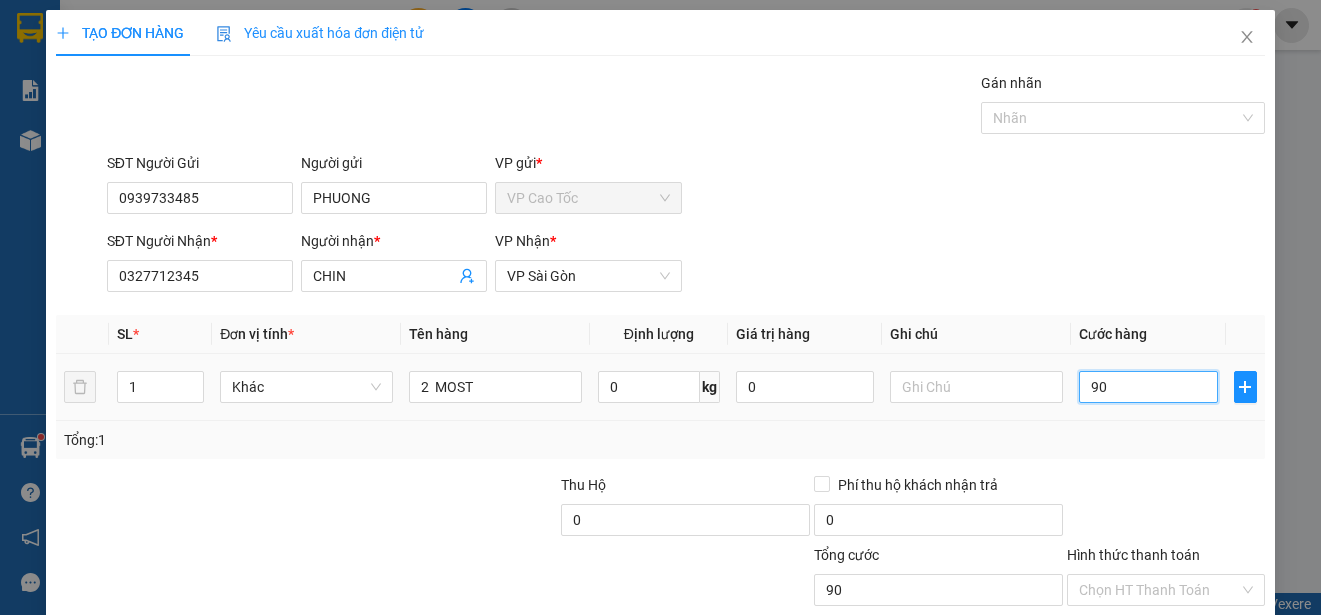 type on "900" 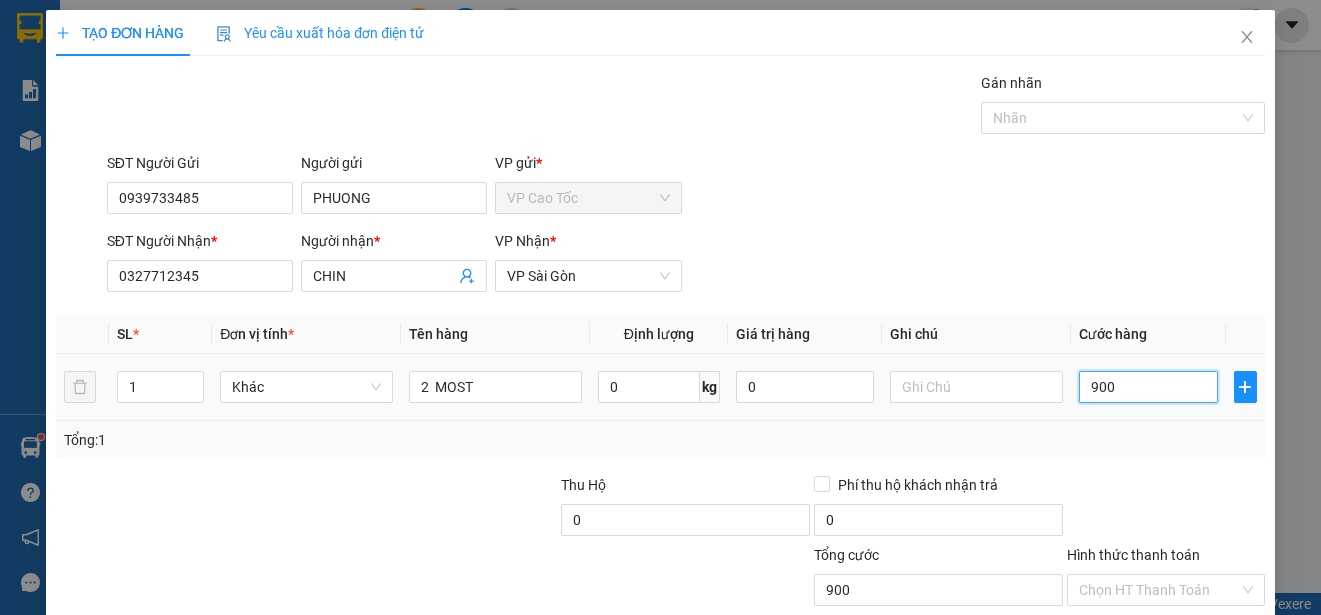 type on "9.000" 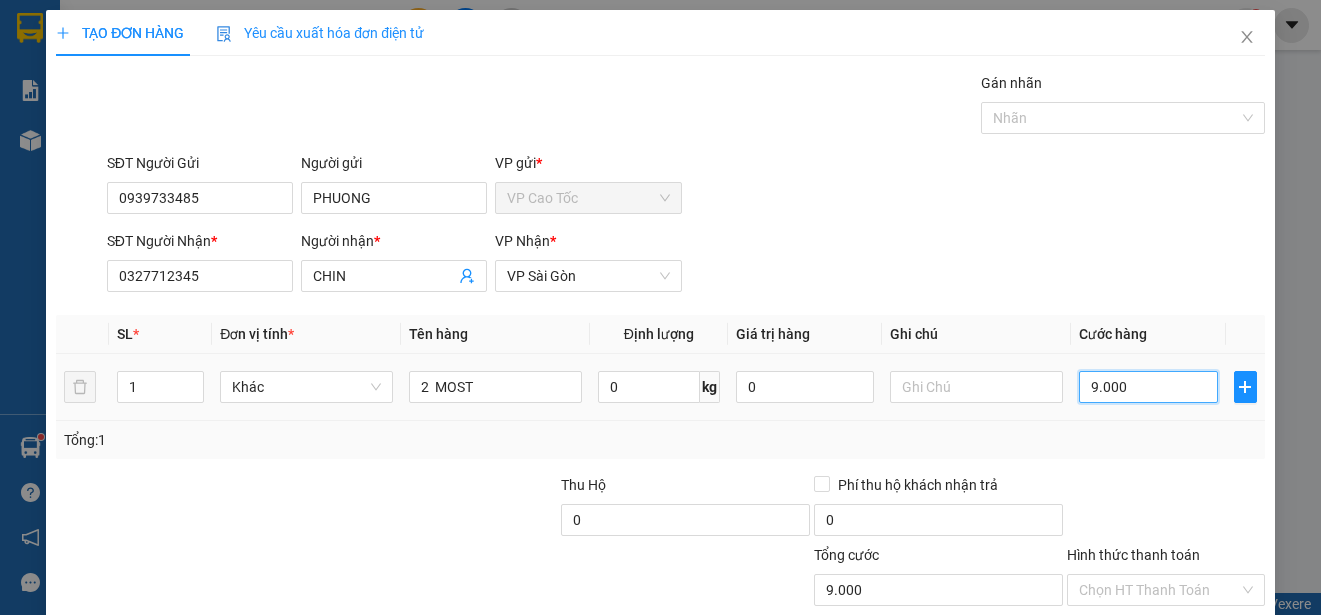 type on "90.000" 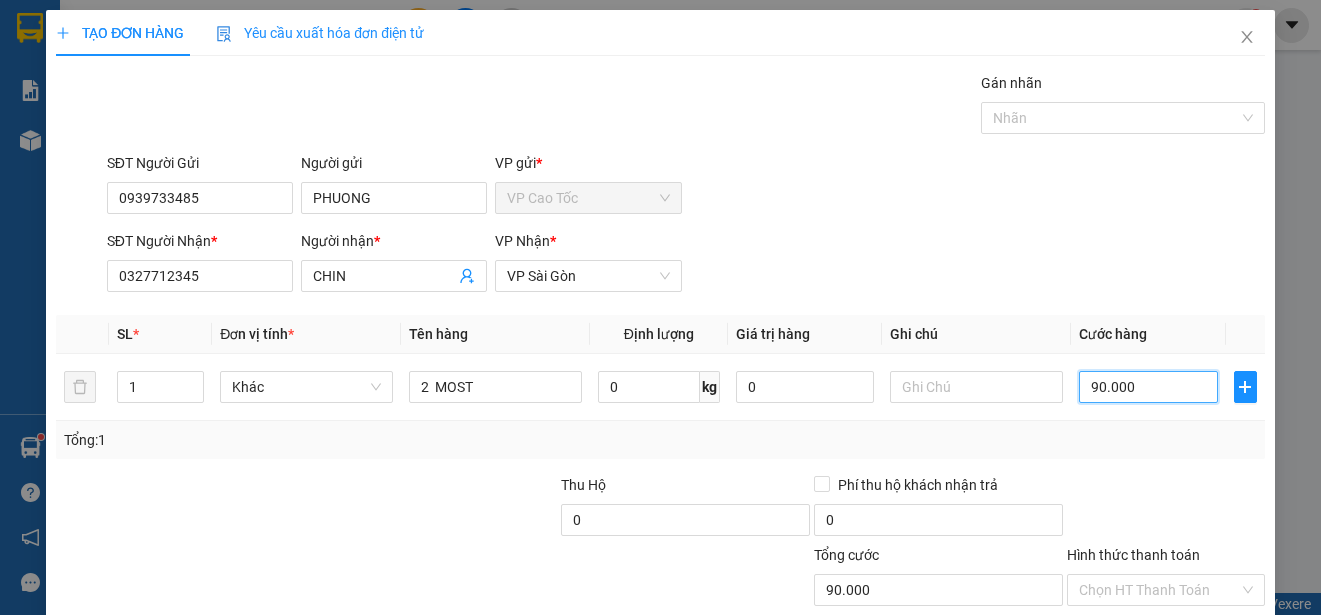scroll, scrollTop: 125, scrollLeft: 0, axis: vertical 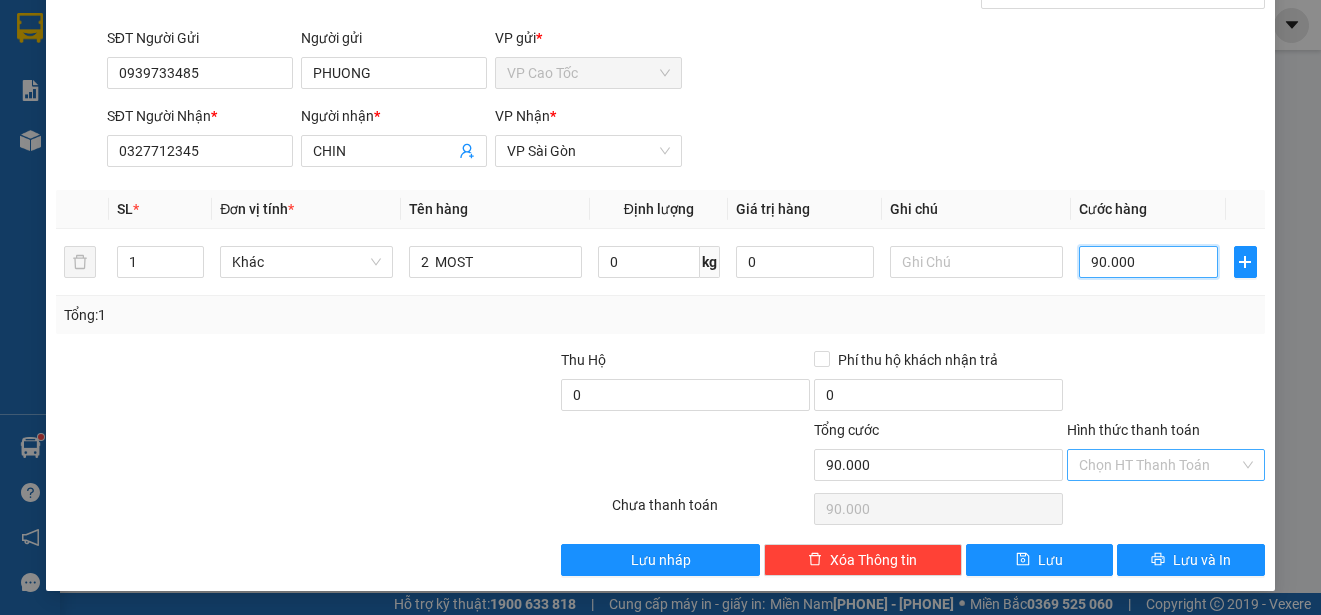 type on "90.000" 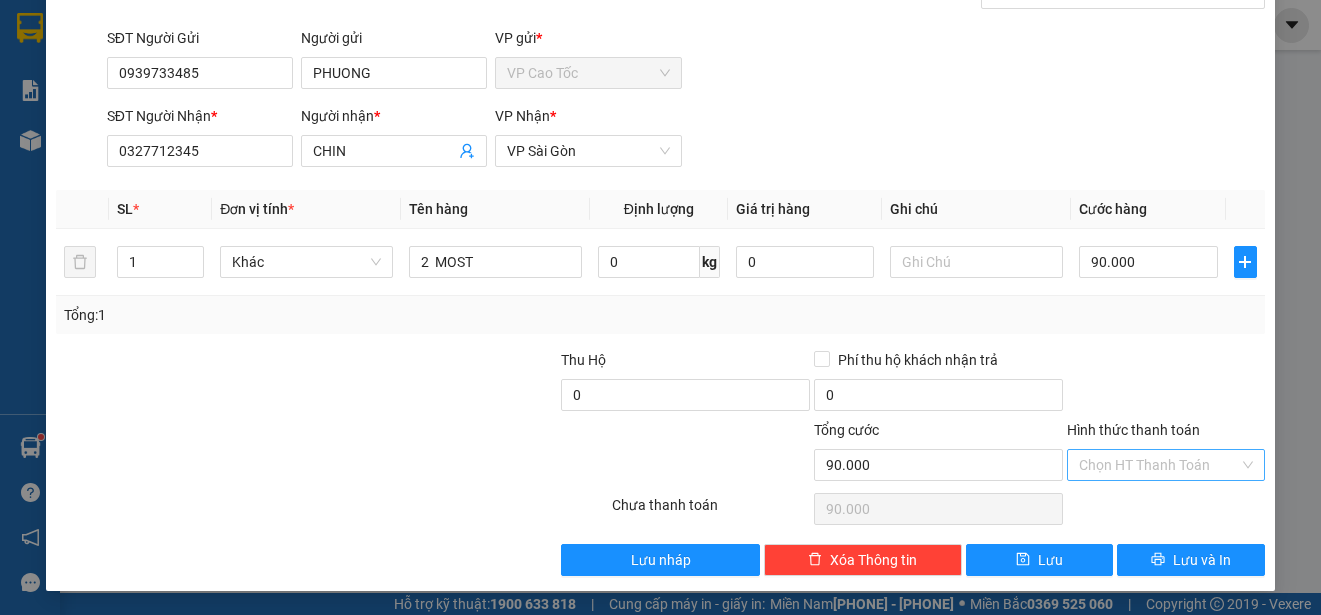 click on "Hình thức thanh toán" at bounding box center [1159, 465] 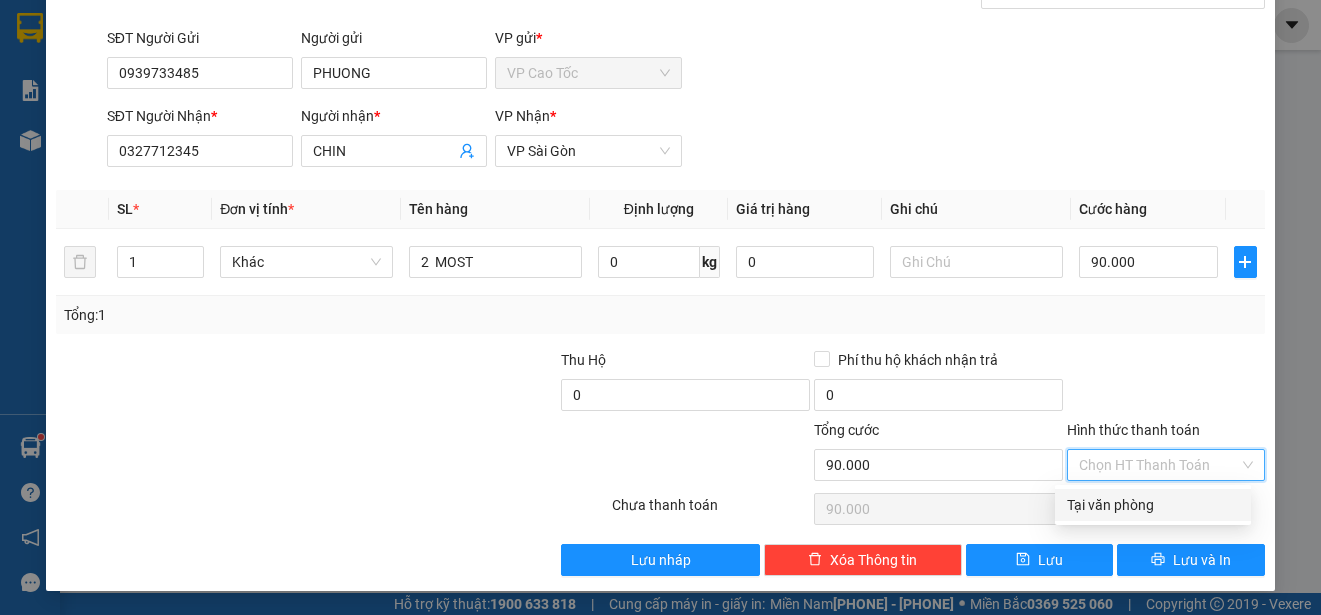 click on "Tại văn phòng" at bounding box center (1153, 505) 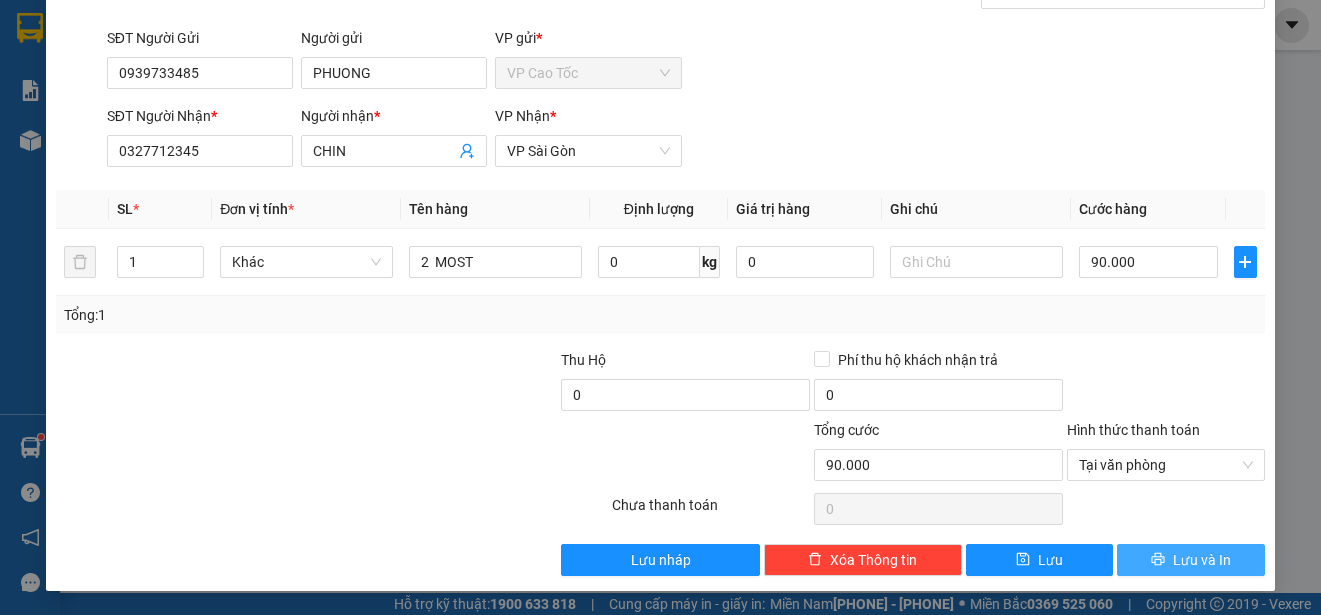 click on "Lưu và In" at bounding box center [1202, 560] 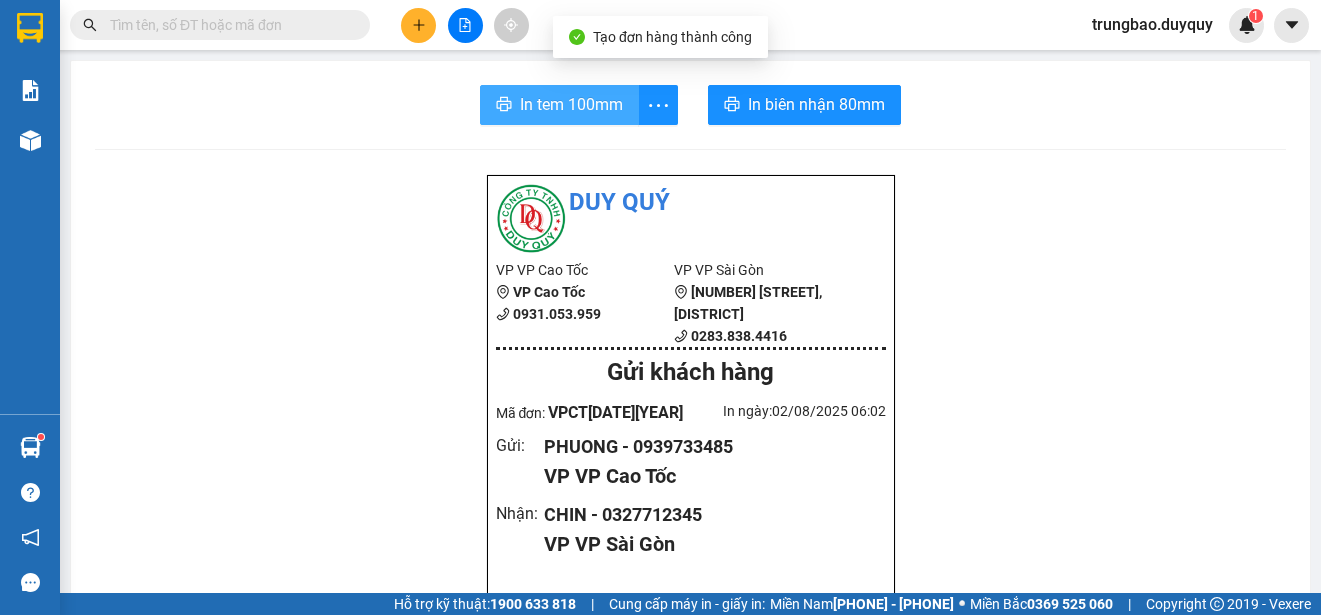click on "In tem 100mm" at bounding box center (571, 104) 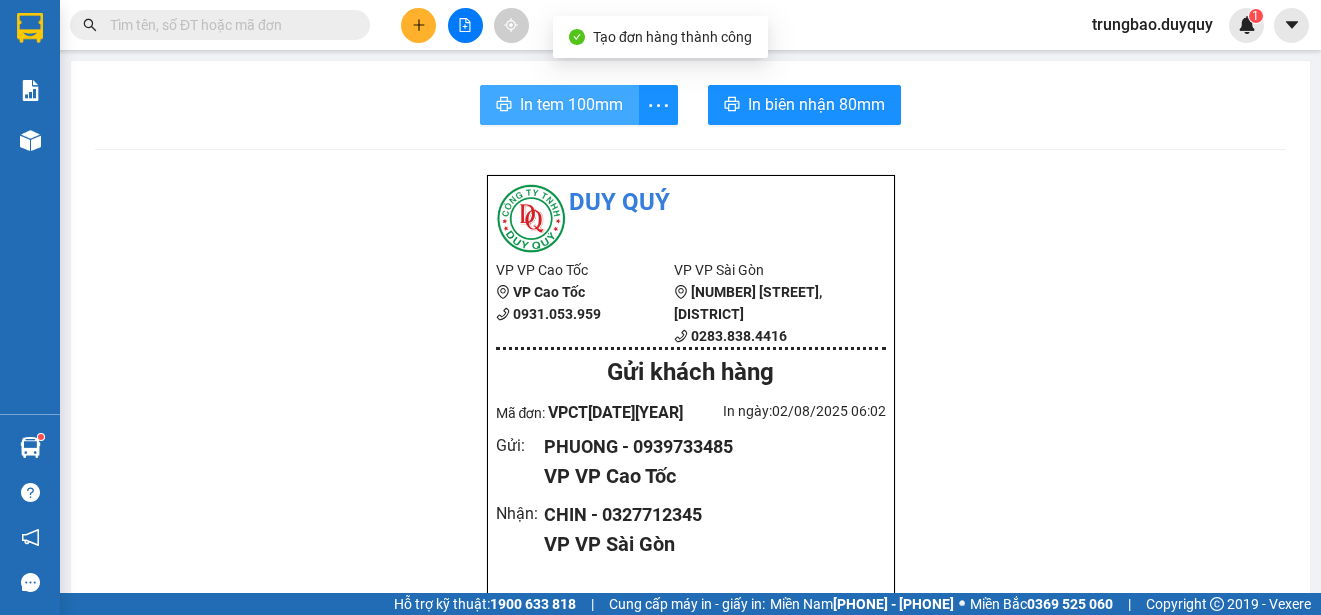 scroll, scrollTop: 0, scrollLeft: 0, axis: both 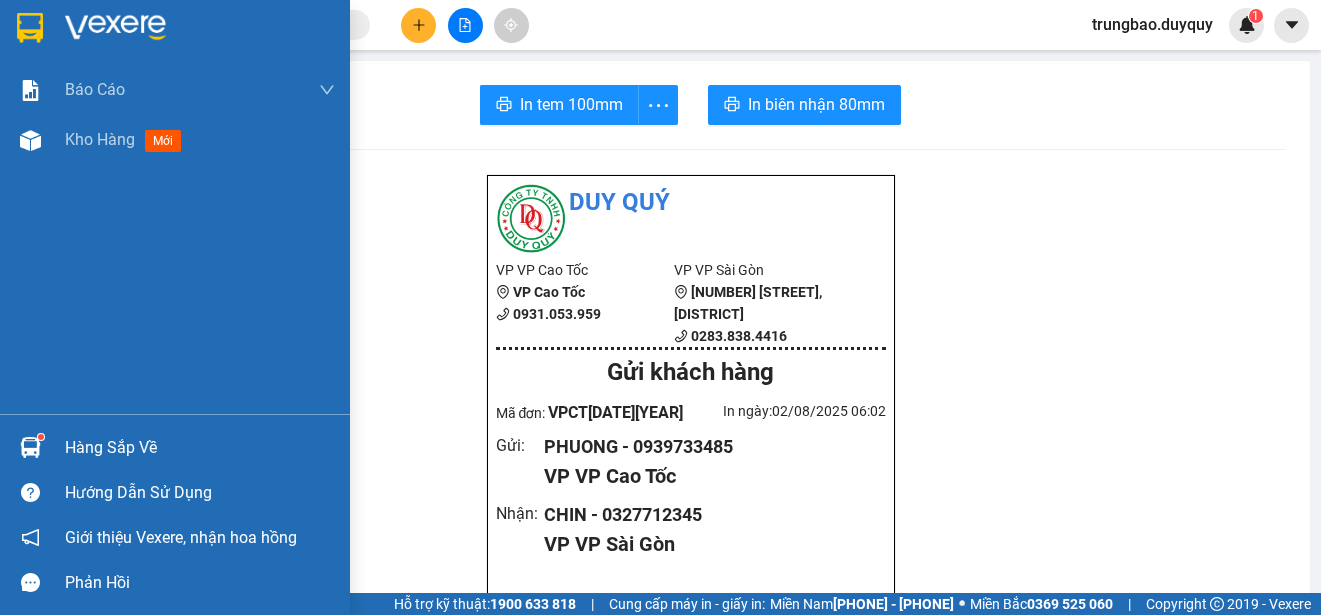 click at bounding box center [30, 28] 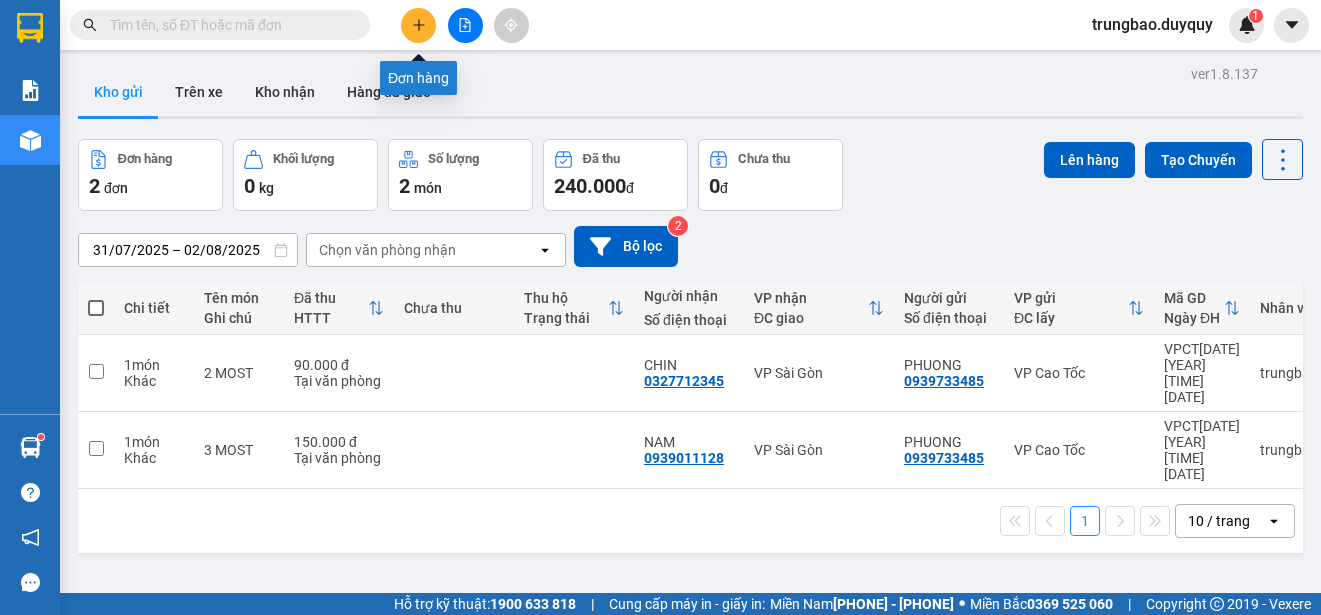click at bounding box center [418, 25] 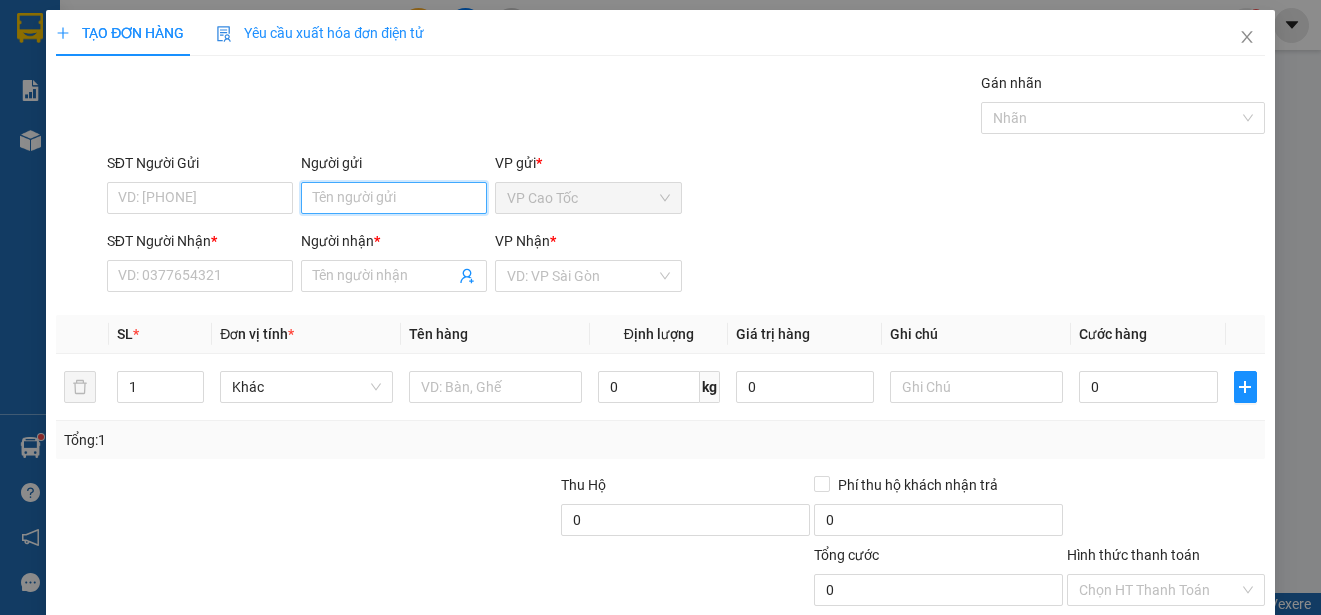 click on "Người gửi" at bounding box center (394, 198) 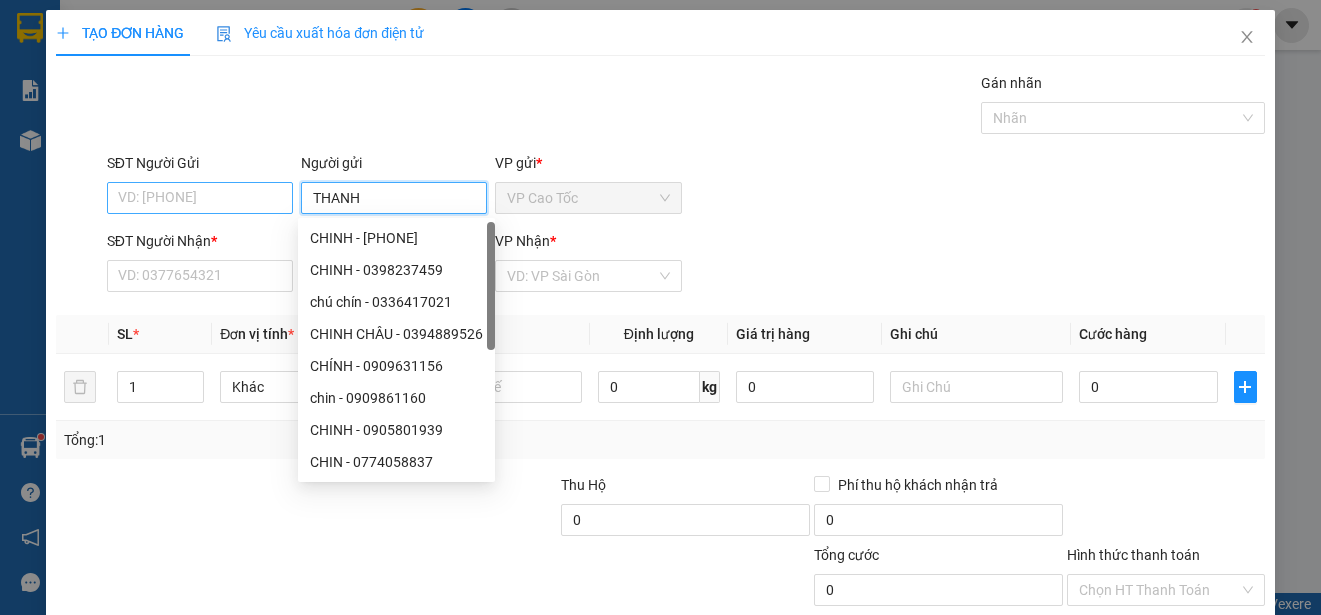 type on "THANH" 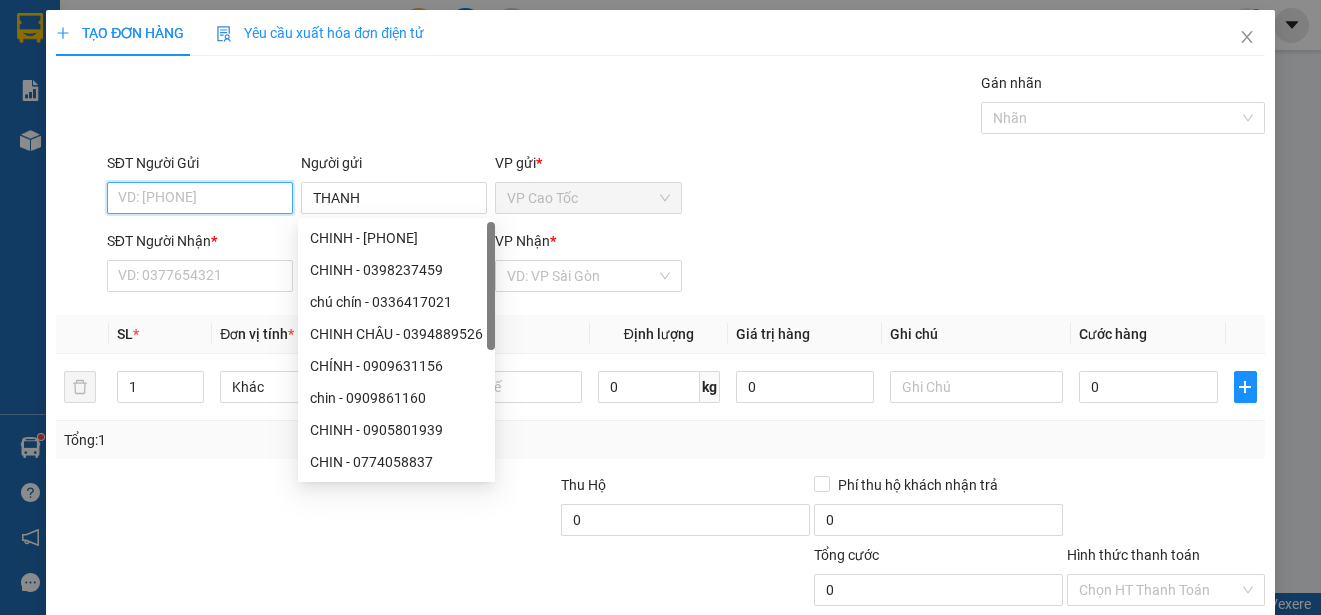 click on "SĐT Người Gửi" at bounding box center (200, 198) 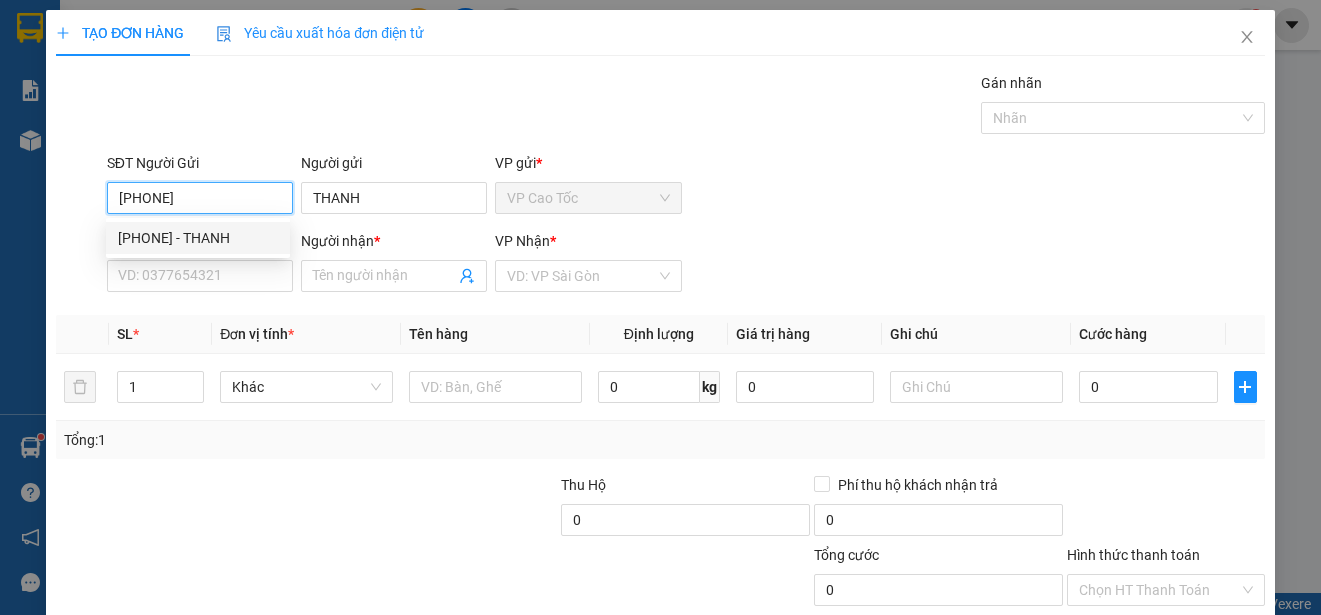 click on "[PHONE] - THANH" at bounding box center [198, 238] 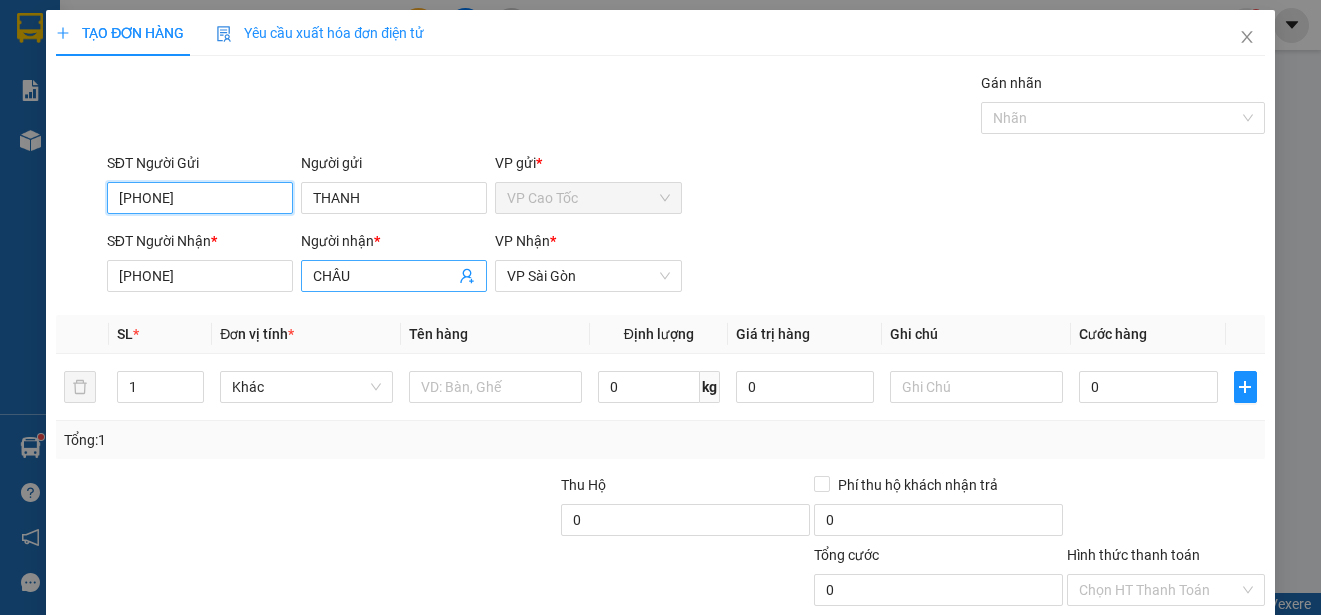 type on "50.000" 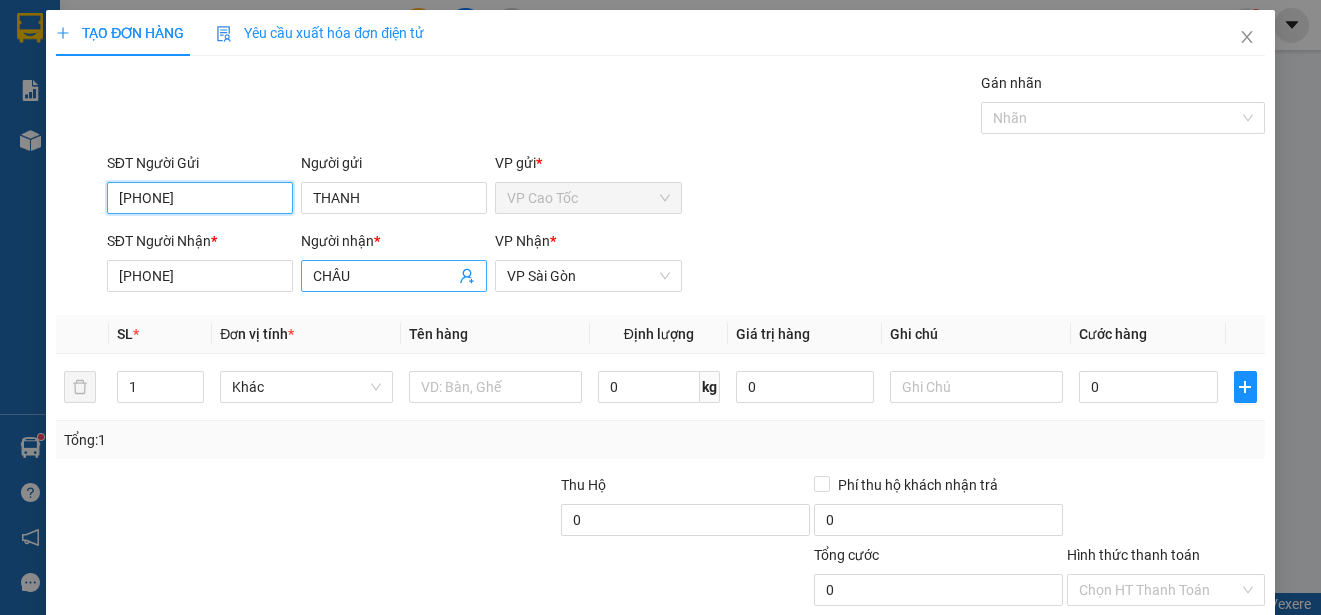 type on "50.000" 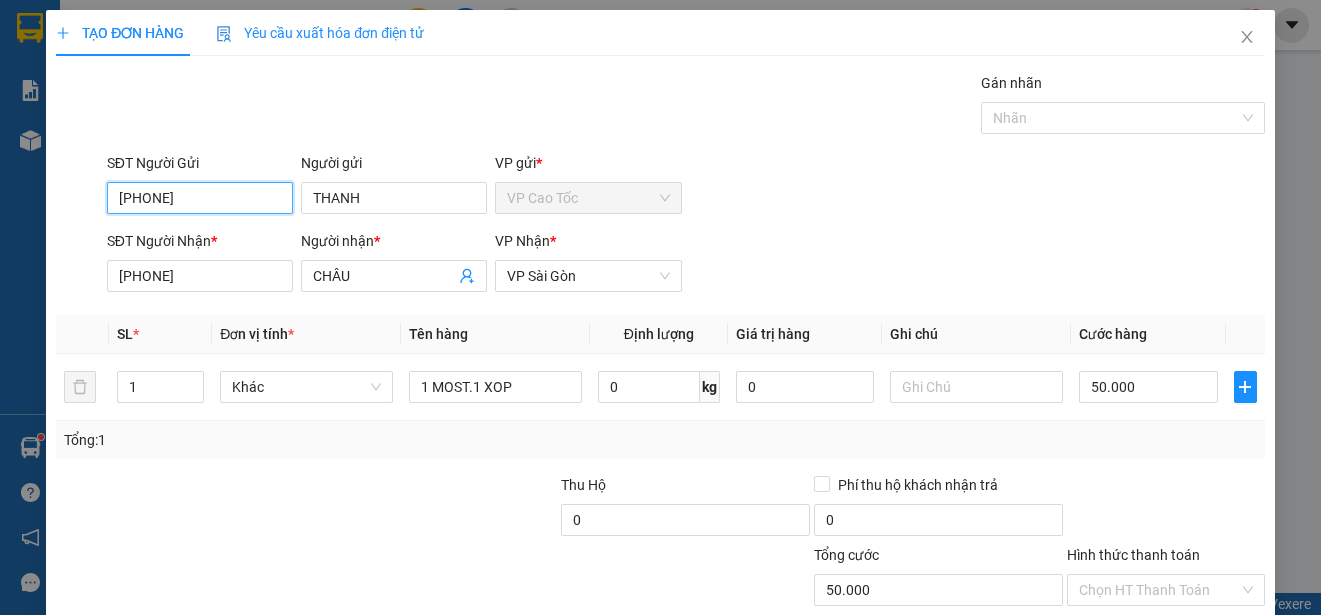 scroll, scrollTop: 125, scrollLeft: 0, axis: vertical 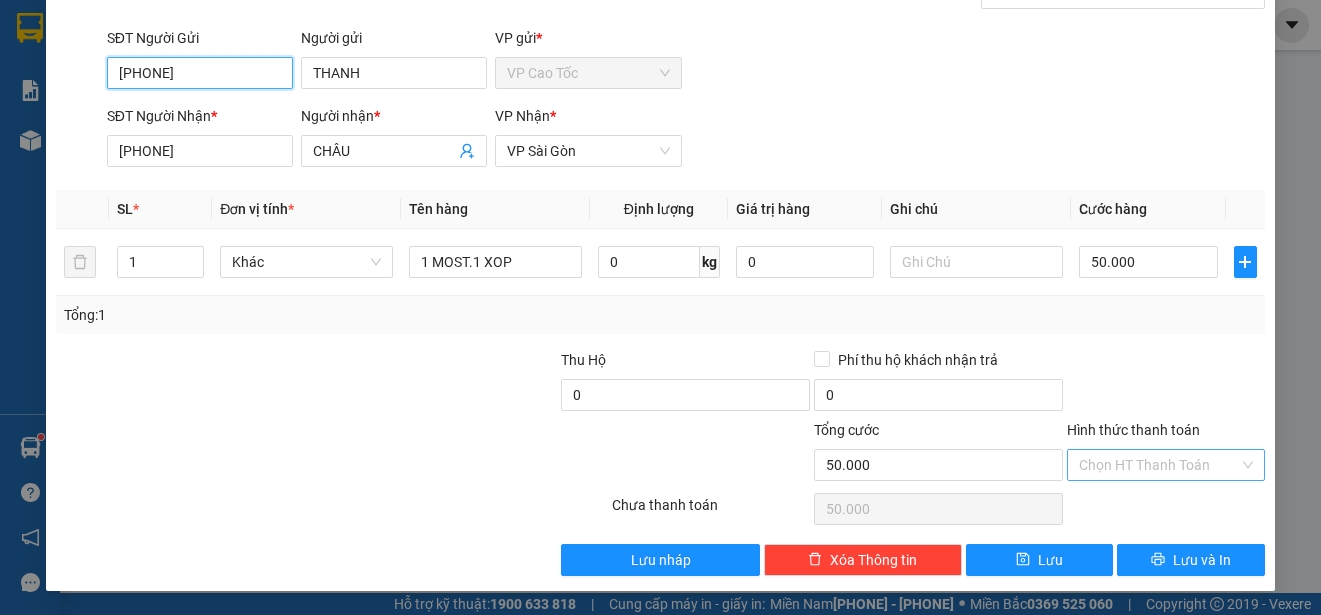 type on "[PHONE]" 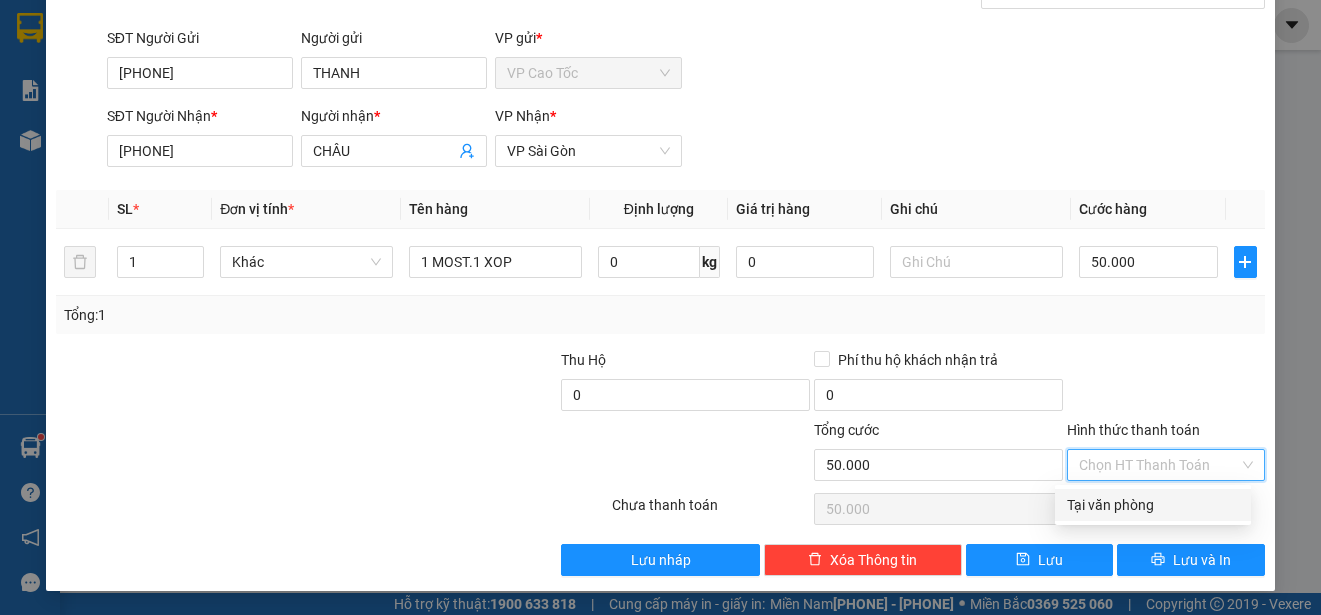 click on "Hình thức thanh toán" at bounding box center (1159, 465) 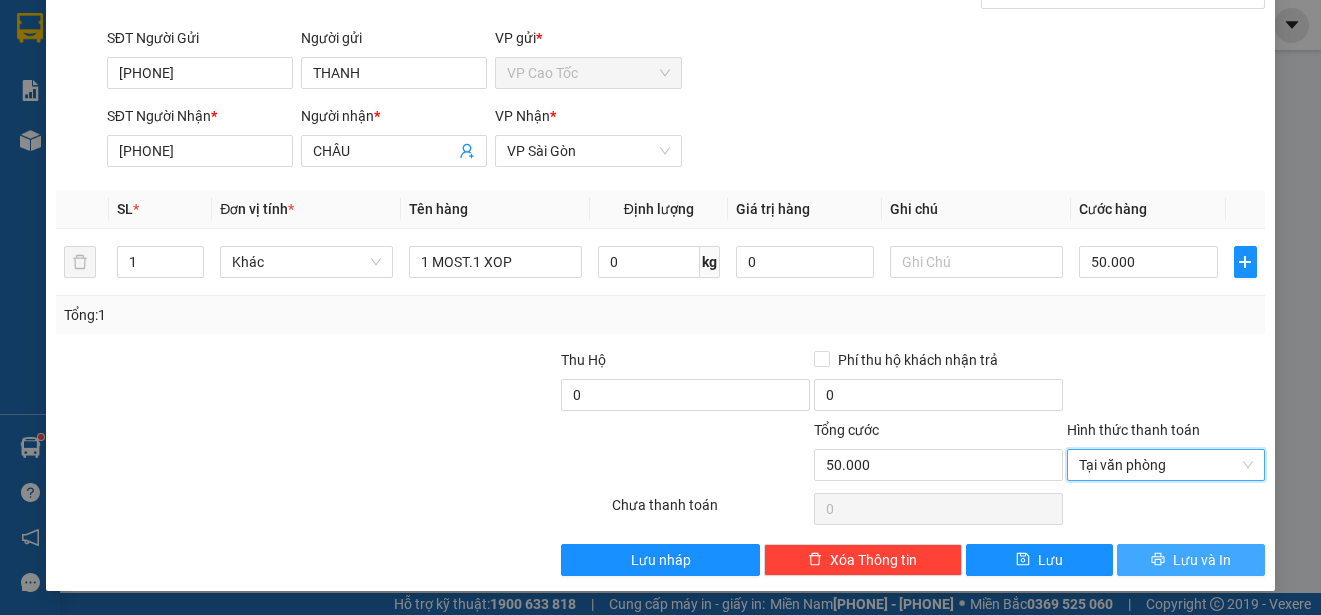 click on "Lưu và In" at bounding box center [1202, 560] 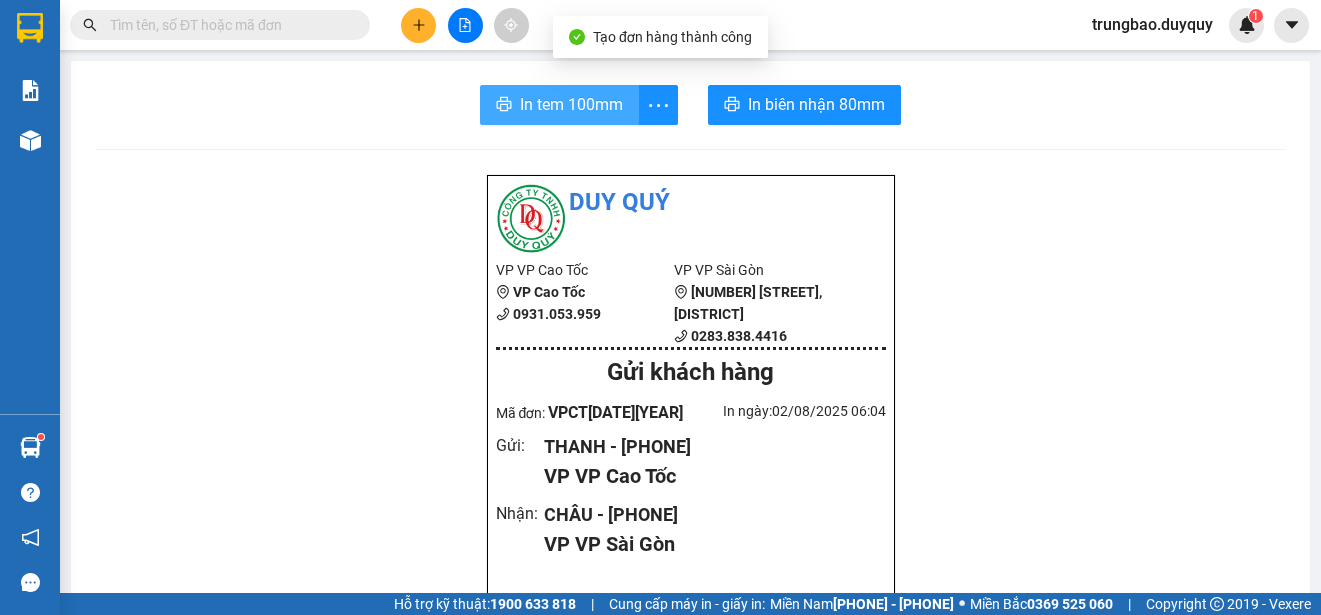 click on "In tem 100mm" at bounding box center [571, 104] 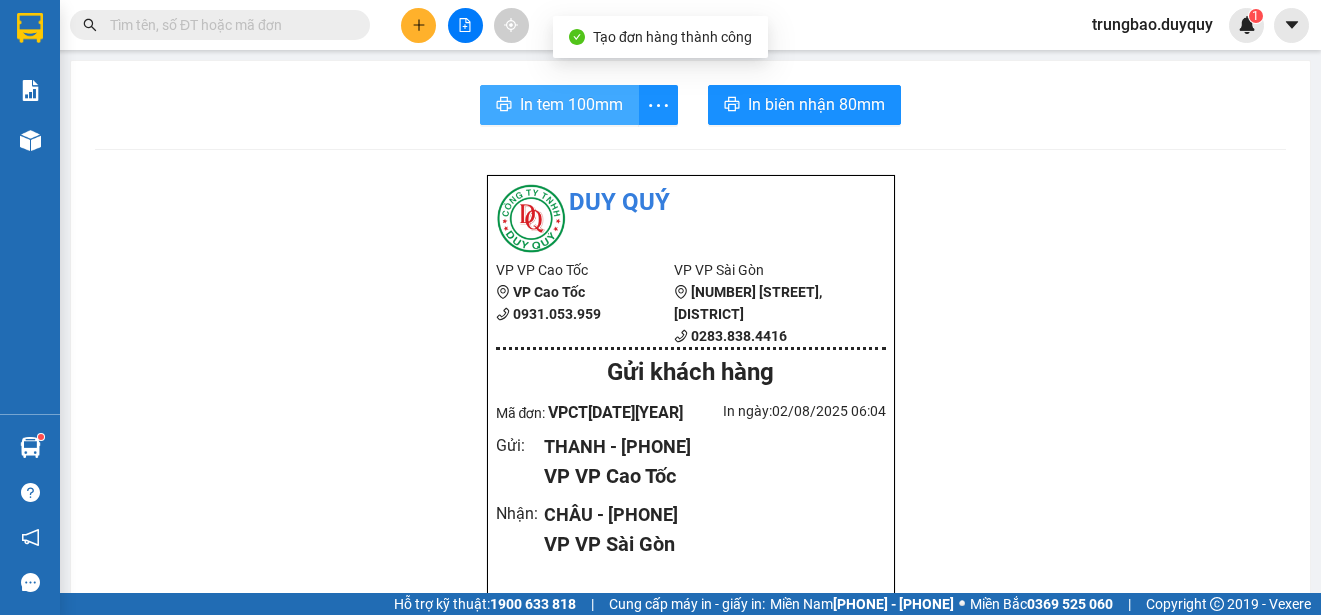 scroll, scrollTop: 0, scrollLeft: 0, axis: both 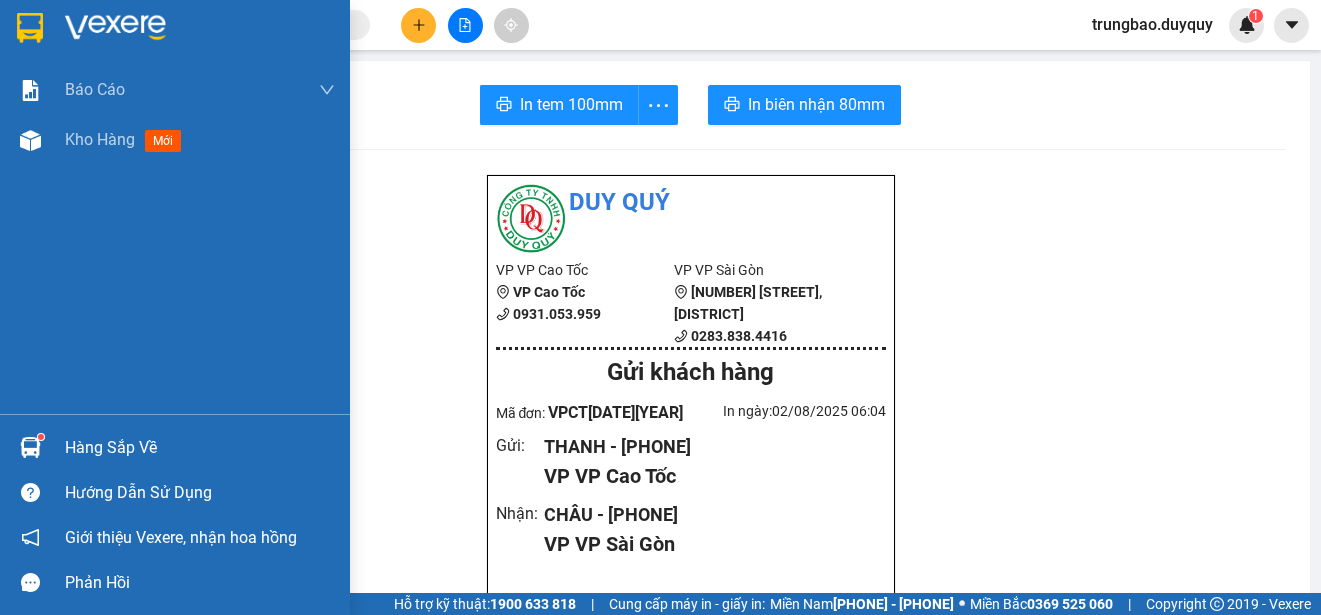 click at bounding box center [30, 28] 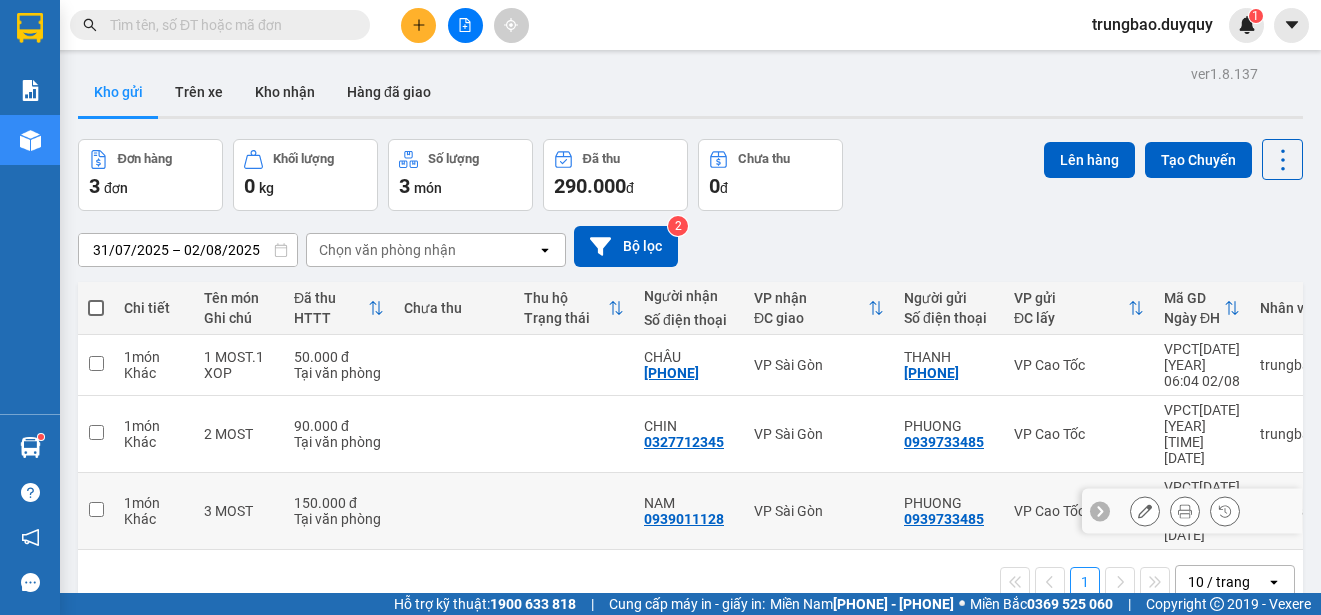 click at bounding box center (96, 509) 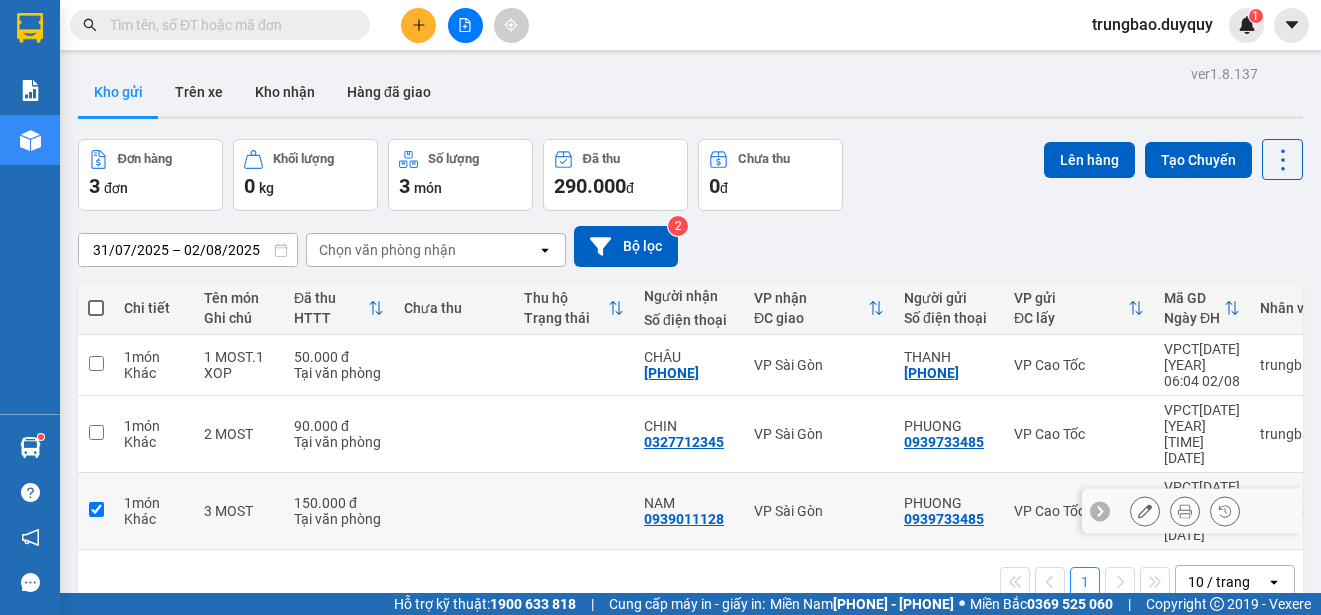checkbox on "true" 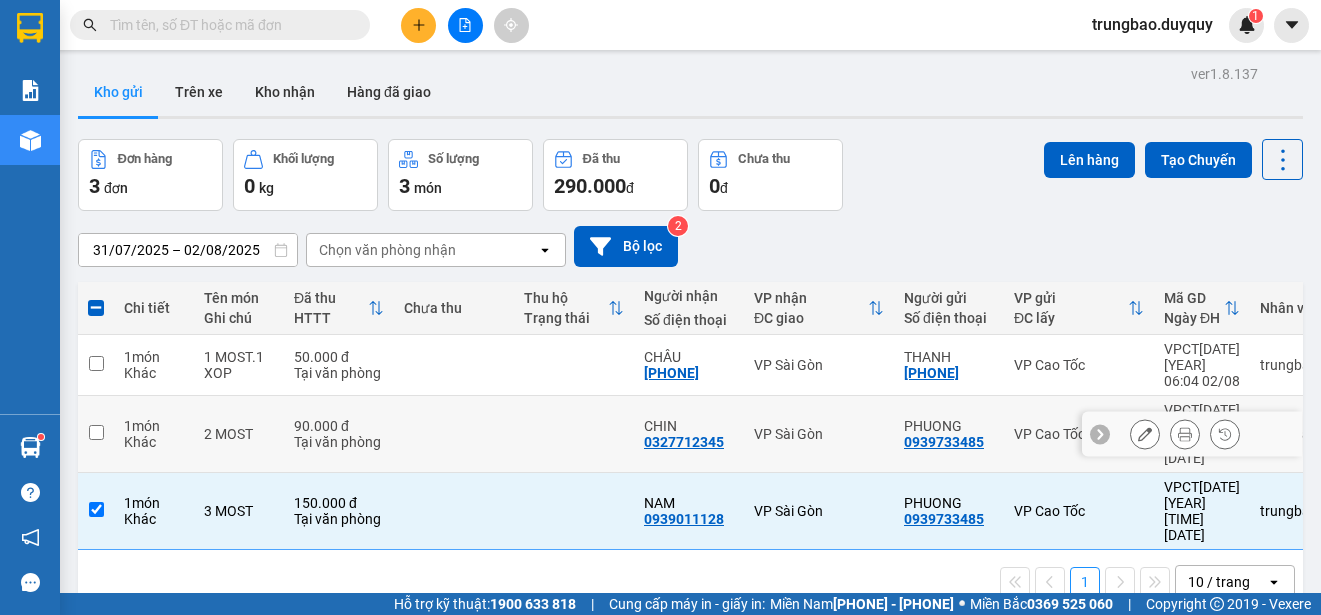 click at bounding box center (96, 432) 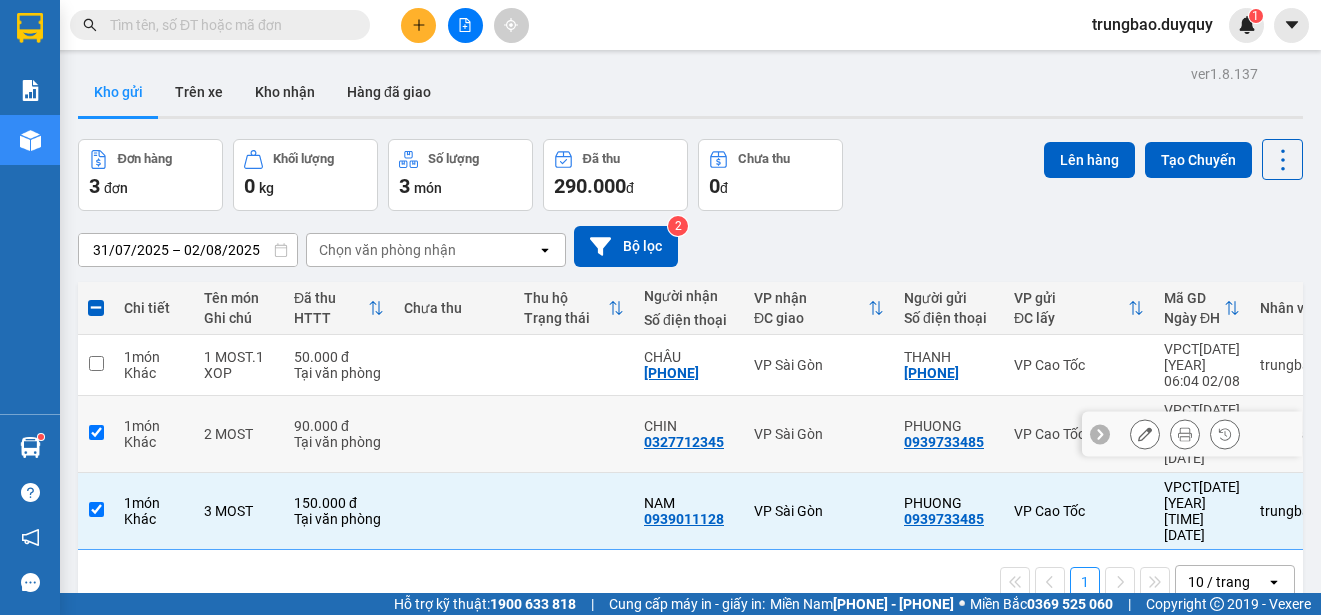 checkbox on "true" 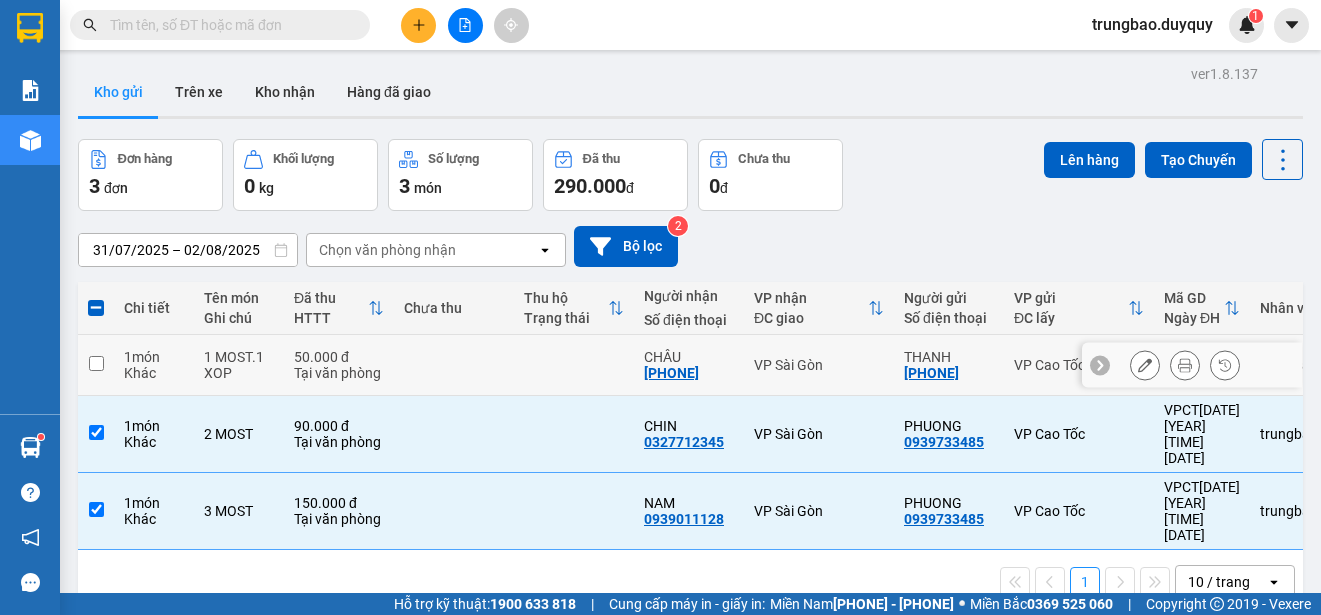 click at bounding box center (96, 363) 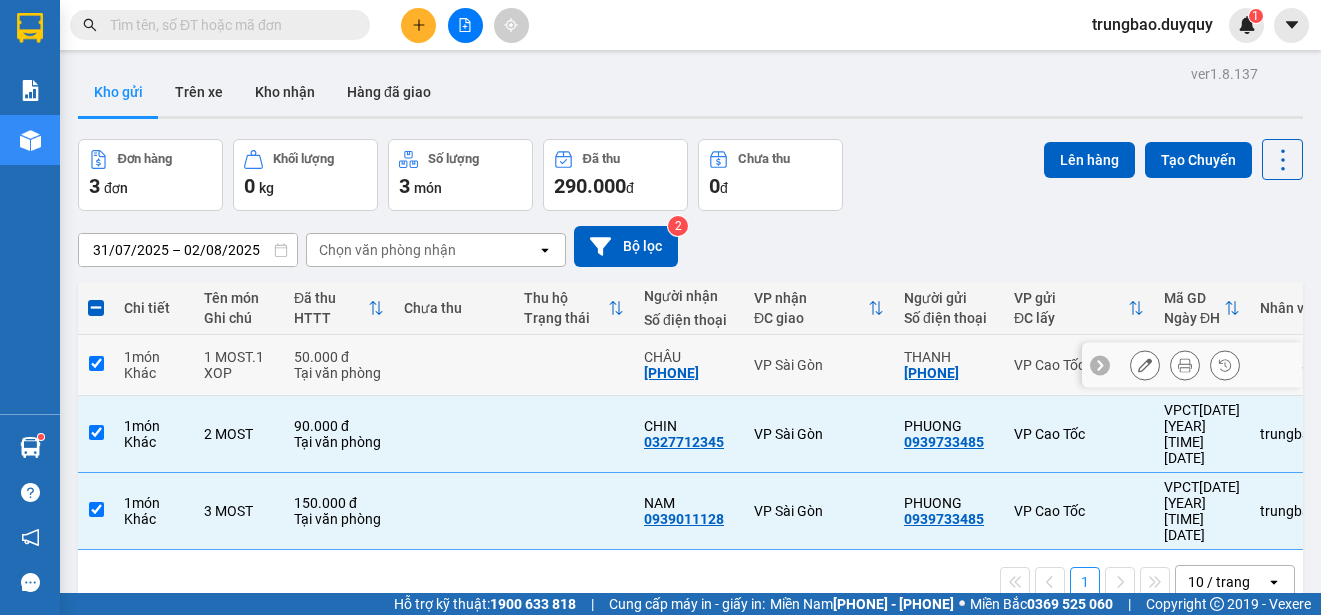 checkbox on "true" 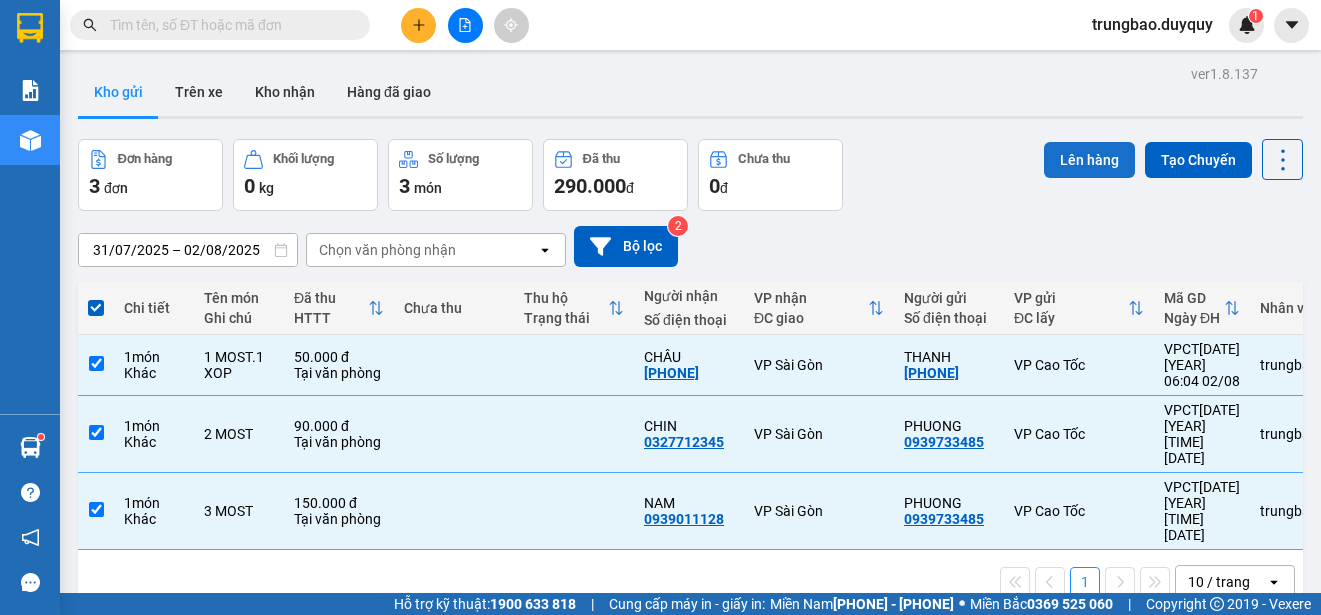 click on "Lên hàng" at bounding box center [1089, 160] 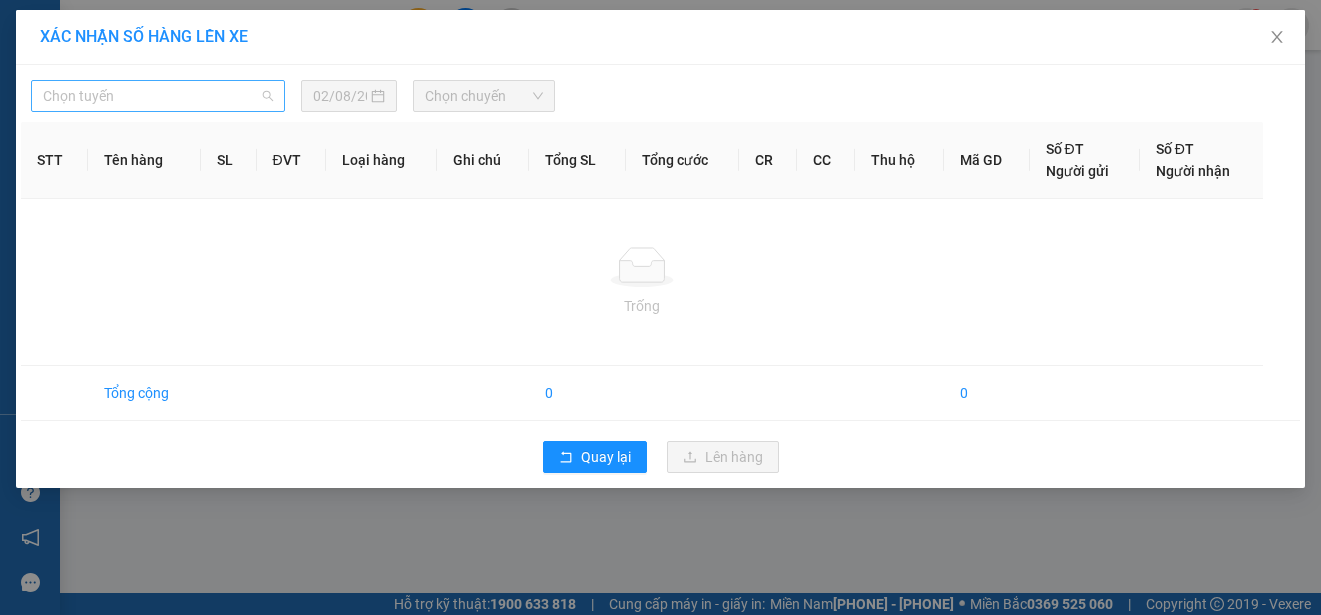 click on "Chọn tuyến" at bounding box center (158, 96) 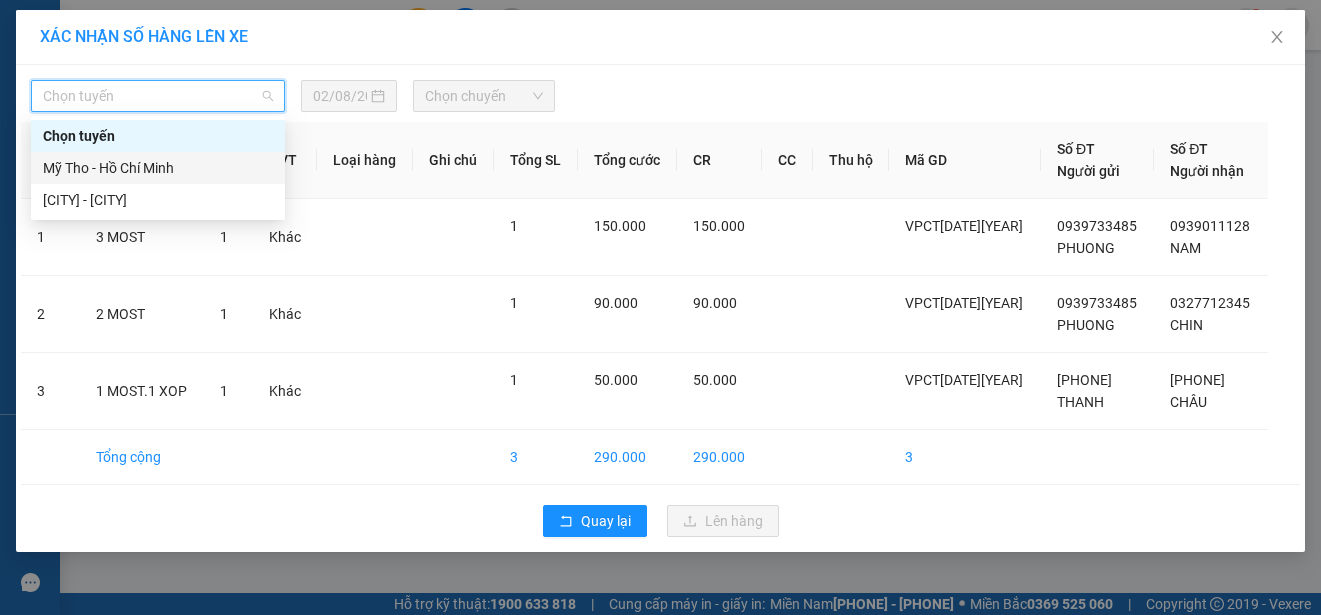 click on "Mỹ Tho - Hồ Chí Minh" at bounding box center [158, 168] 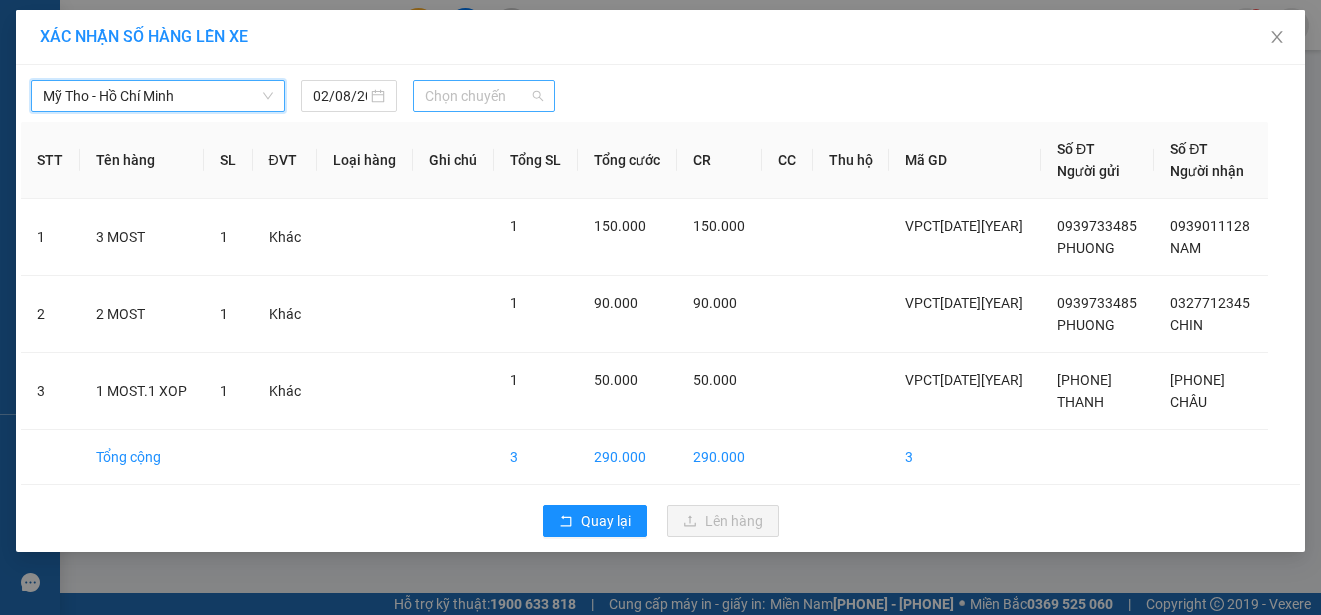 click on "Chọn chuyến" at bounding box center [483, 96] 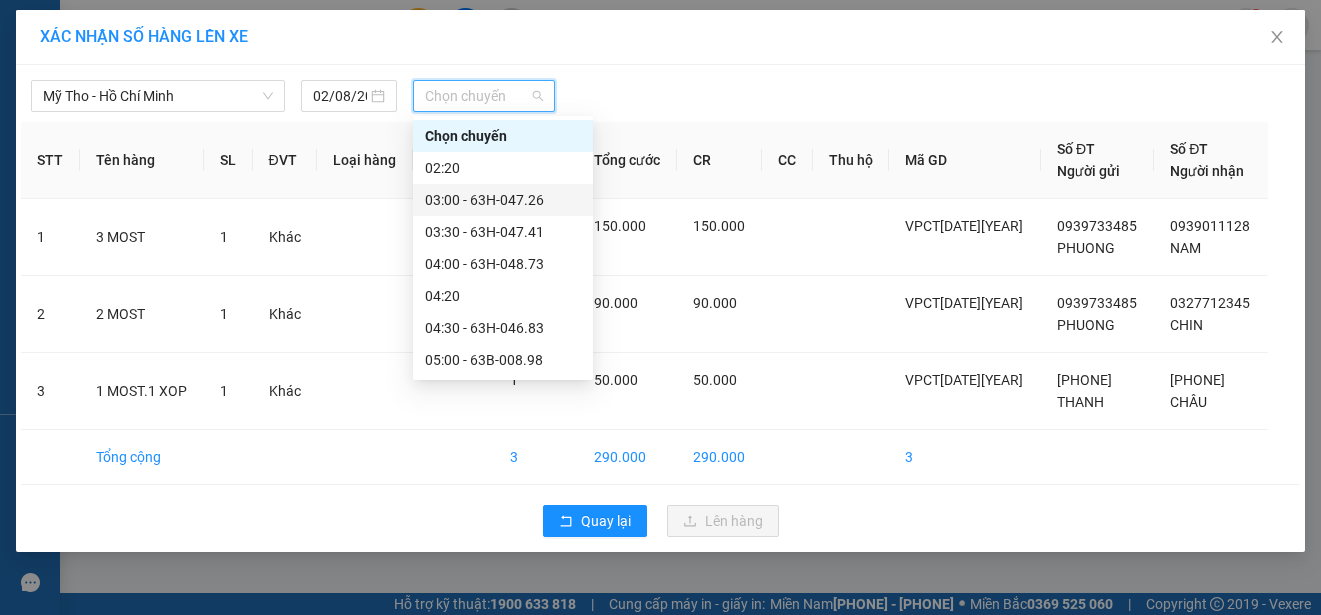scroll, scrollTop: 100, scrollLeft: 0, axis: vertical 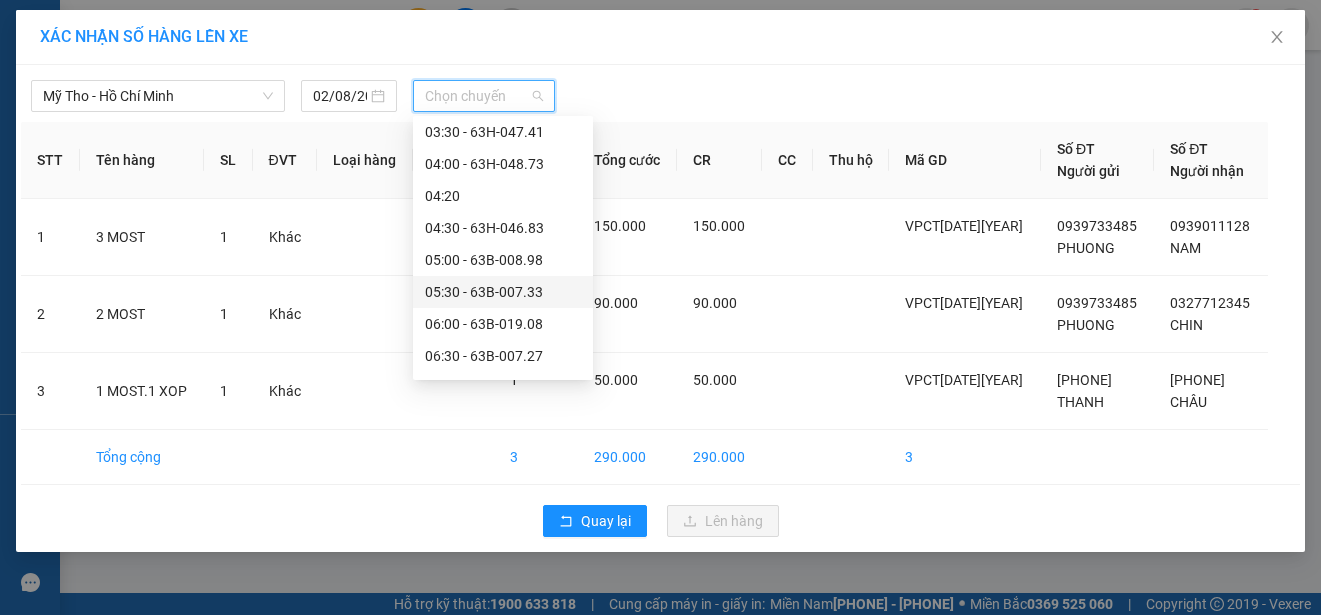 click on "[TIME]     - [CODE]" at bounding box center (503, 292) 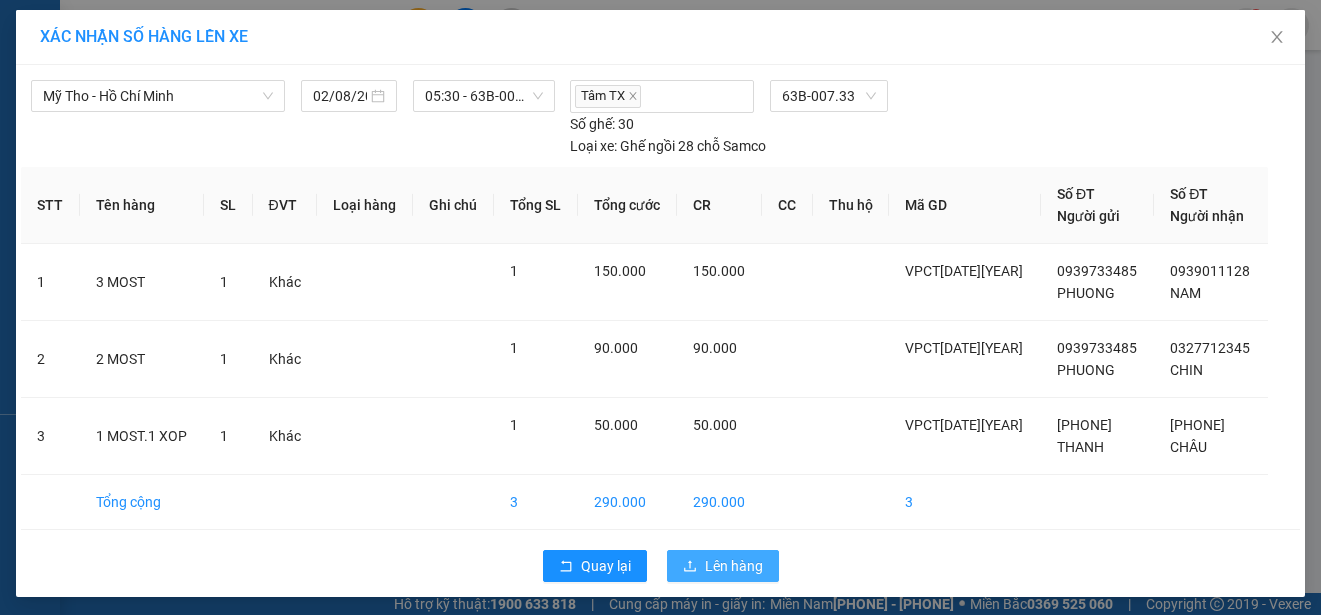 click on "Lên hàng" at bounding box center [734, 566] 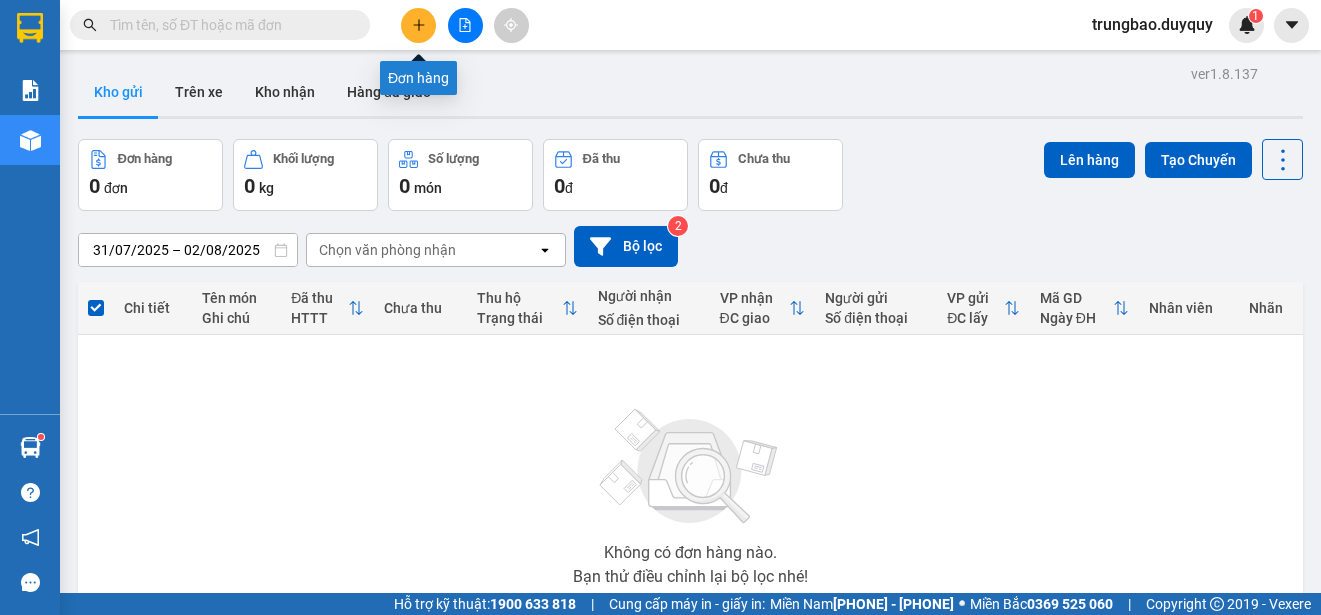 click 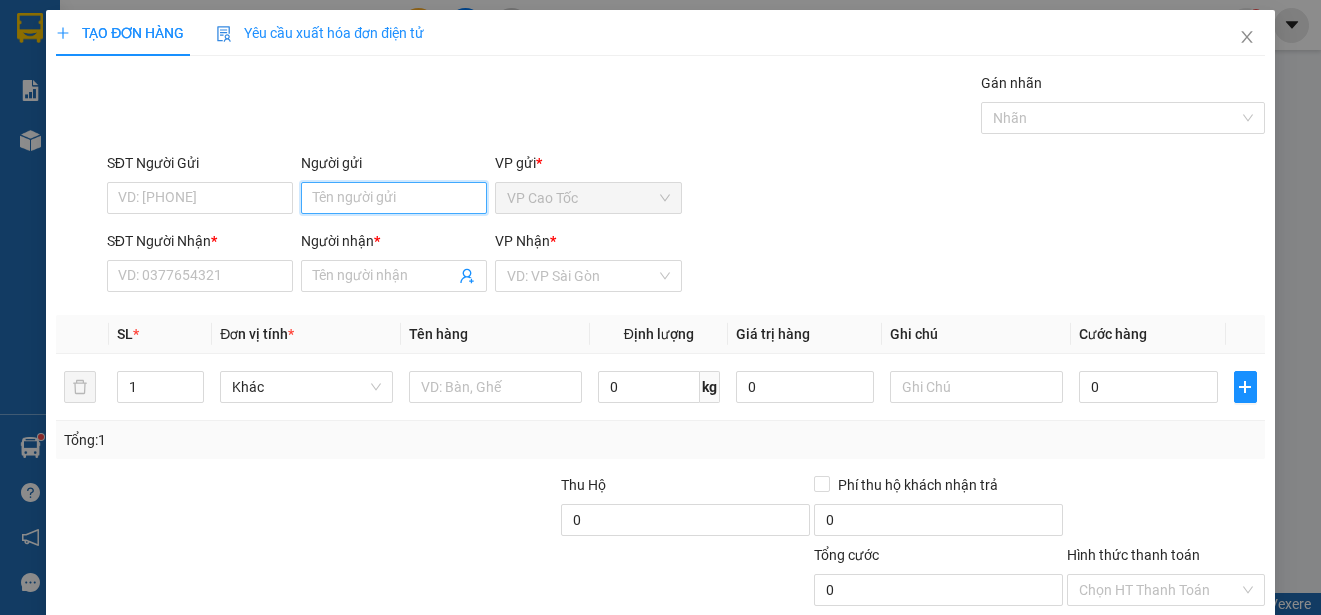 click on "Người gửi" at bounding box center [394, 198] 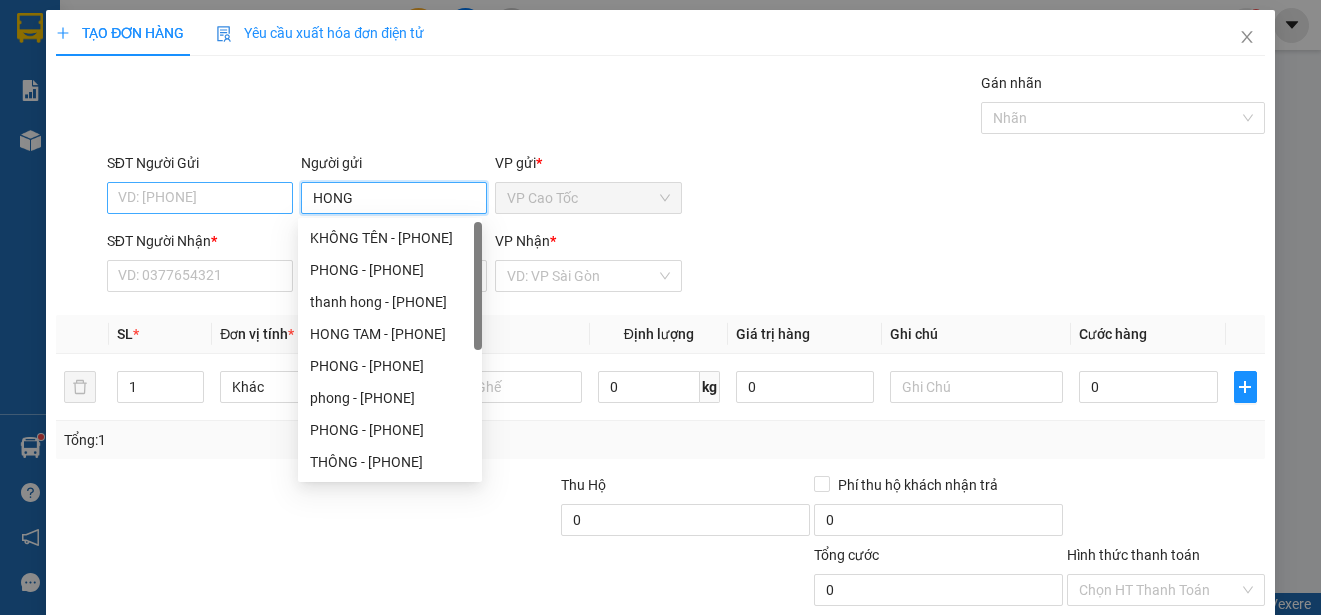 type on "HONG" 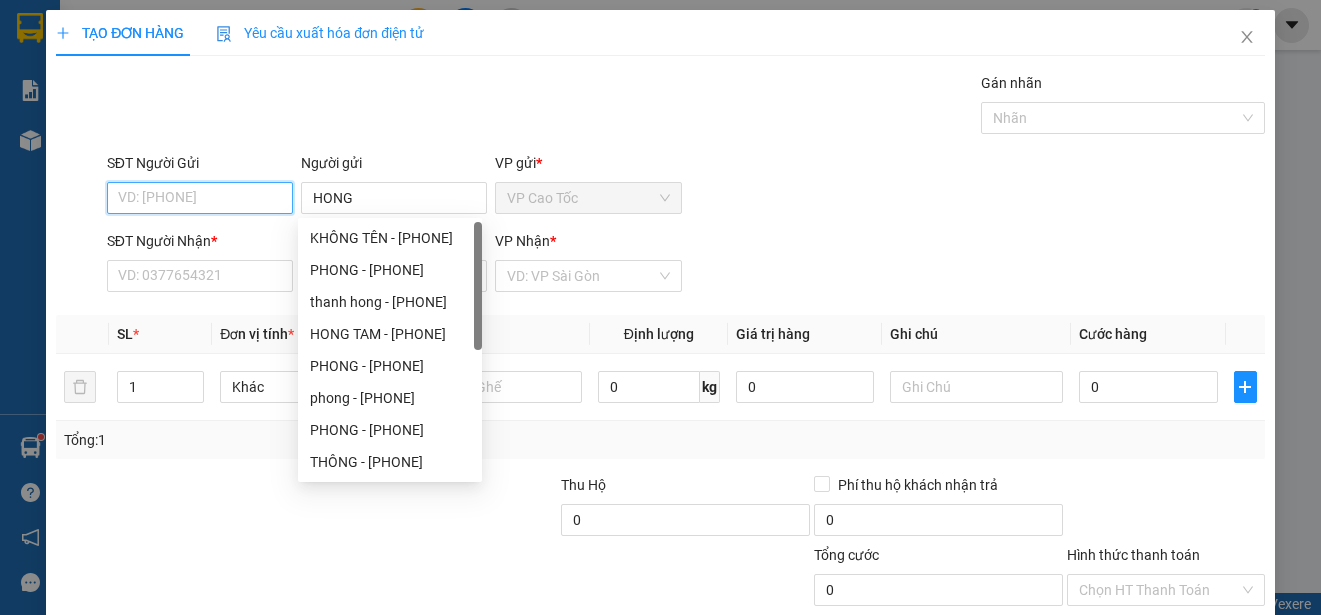 click on "SĐT Người Gửi" at bounding box center (200, 198) 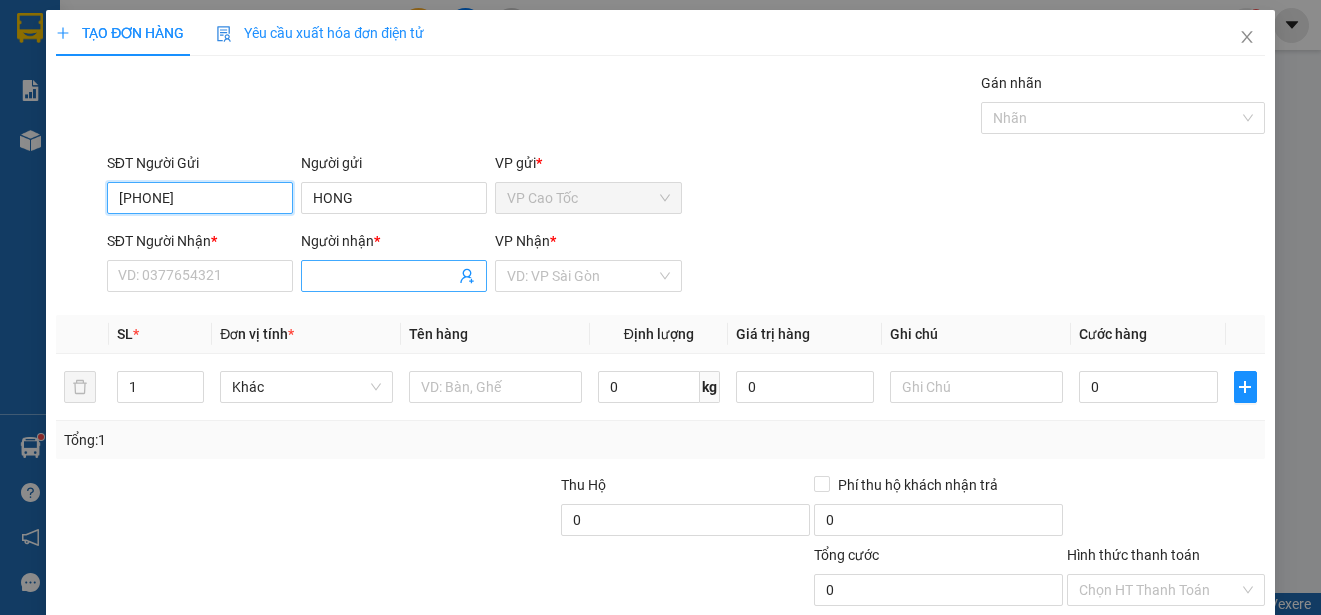type on "[PHONE]" 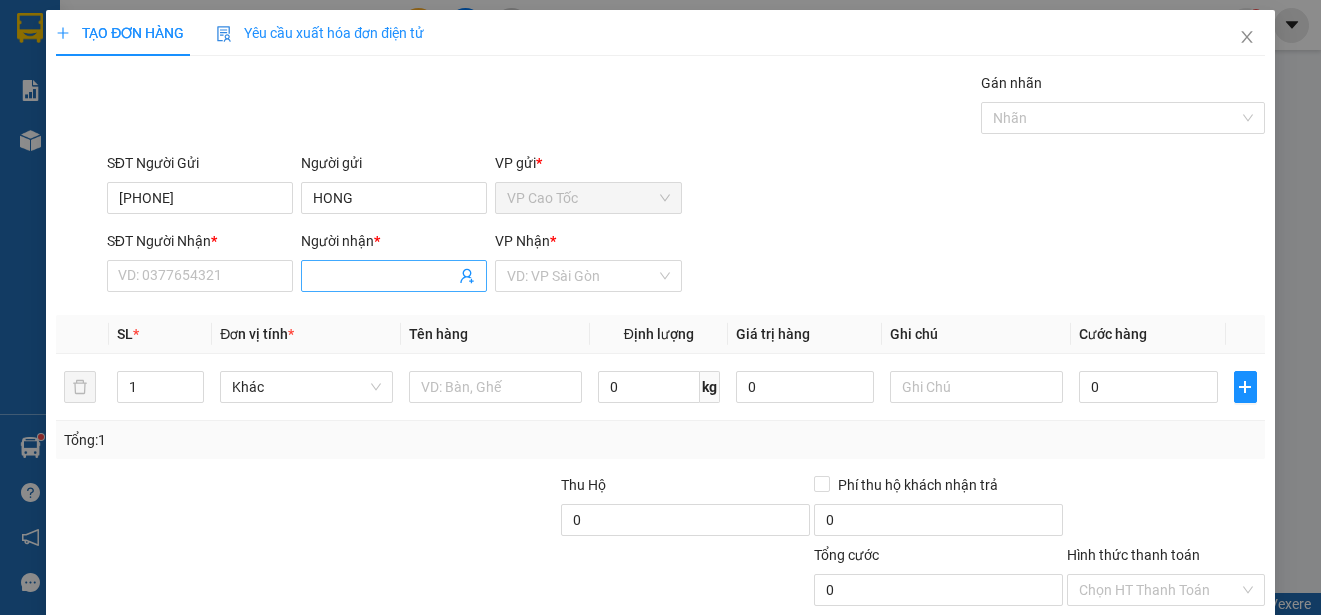 click on "Người nhận  *" at bounding box center [384, 276] 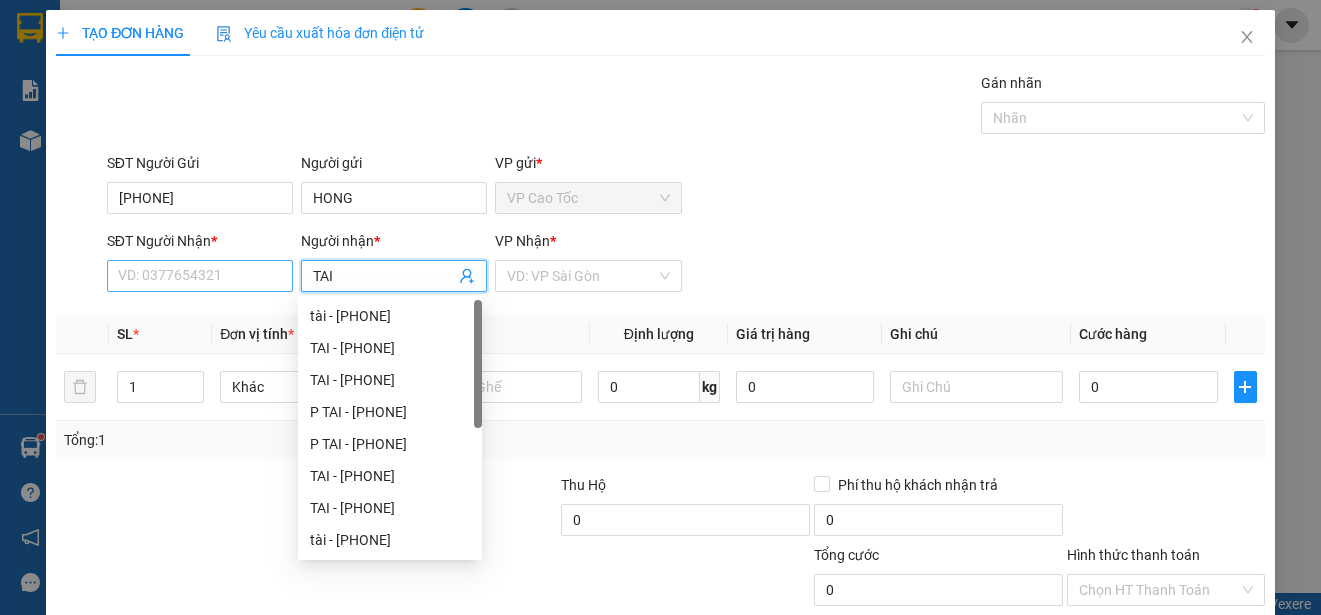 type on "TAI" 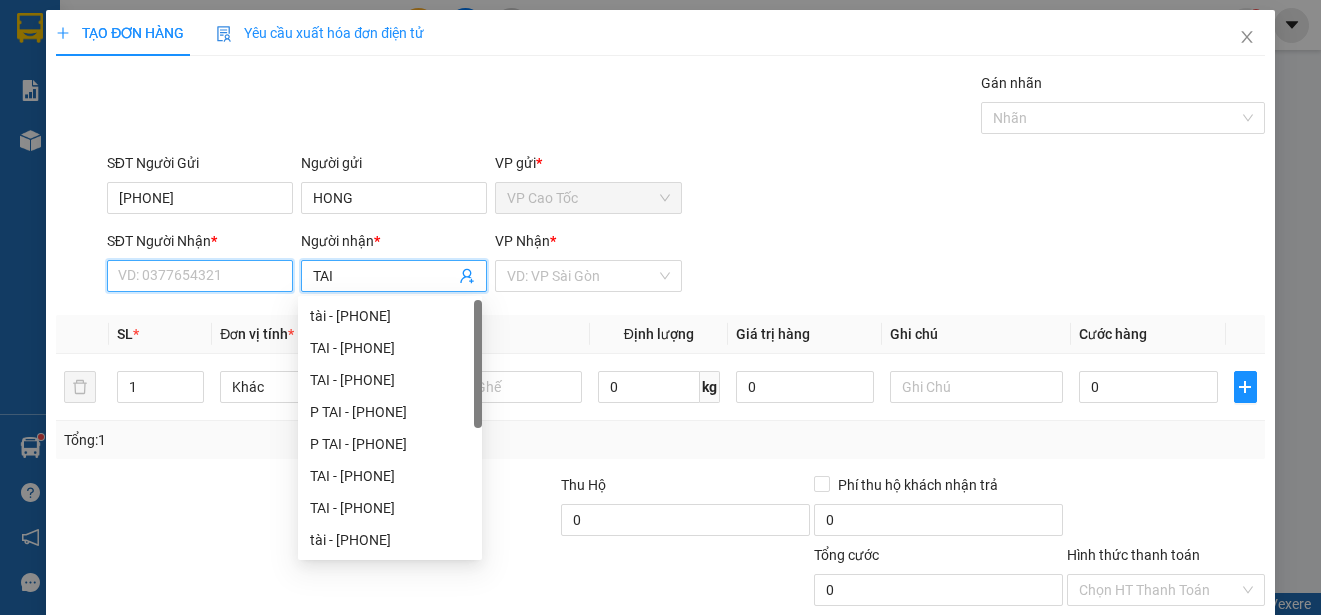 click on "SĐT Người Nhận  *" at bounding box center [200, 276] 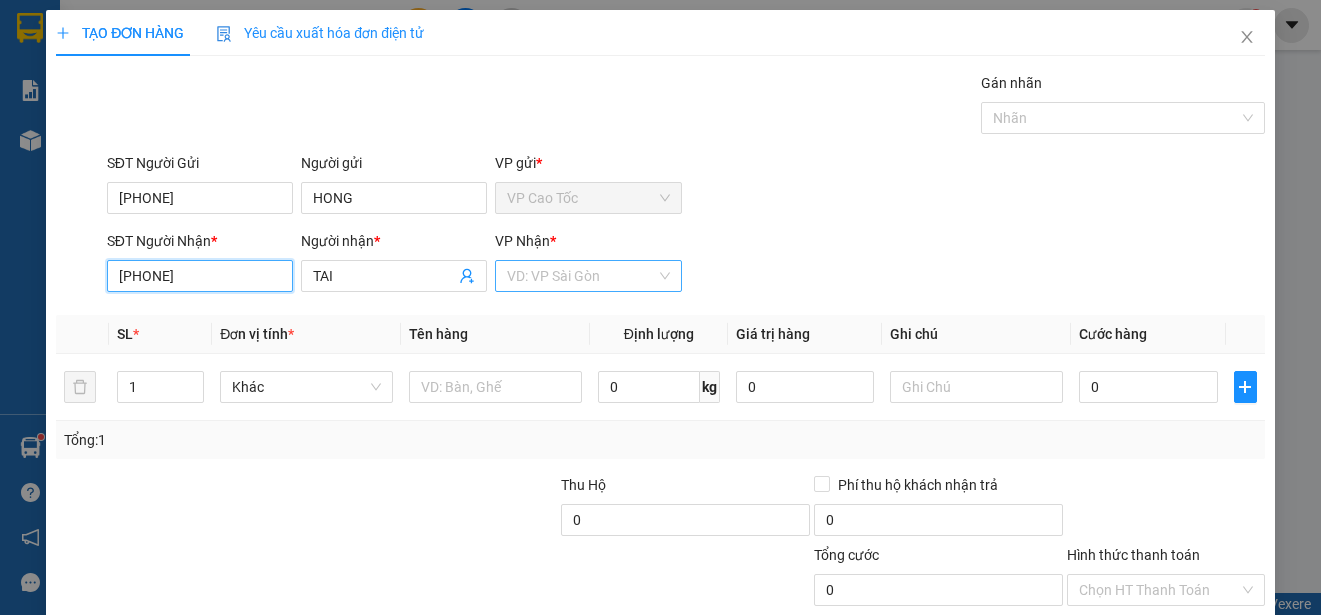 type on "[PHONE]" 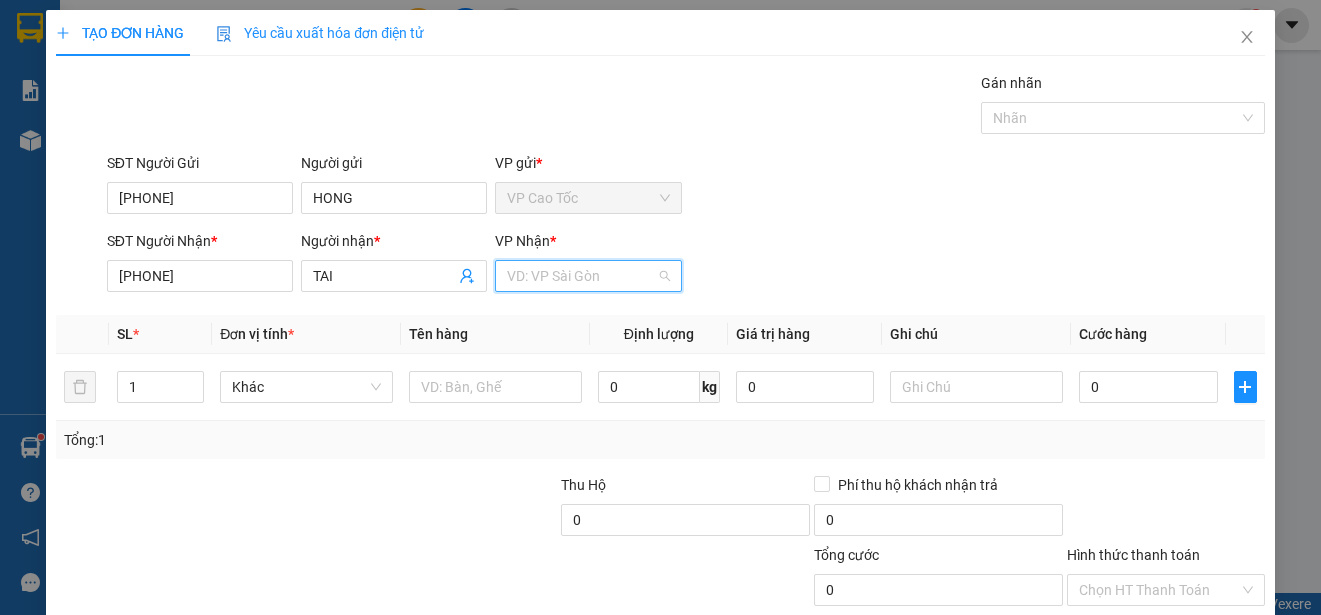 click at bounding box center [581, 276] 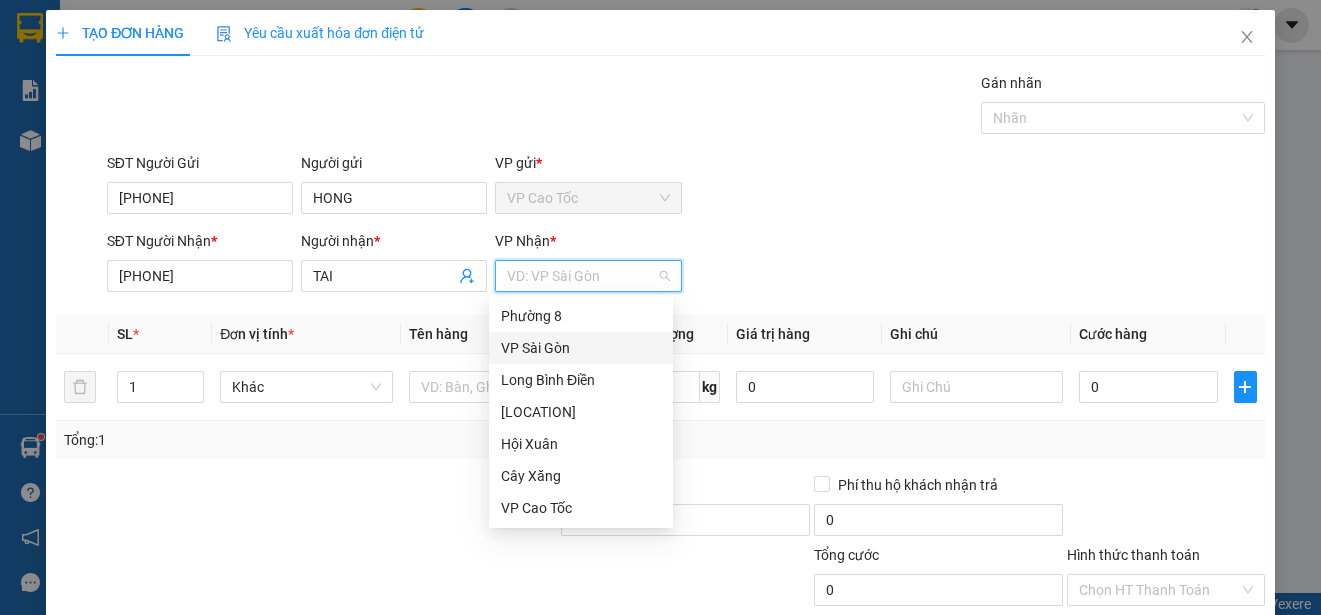 click on "VP Sài Gòn" at bounding box center (581, 348) 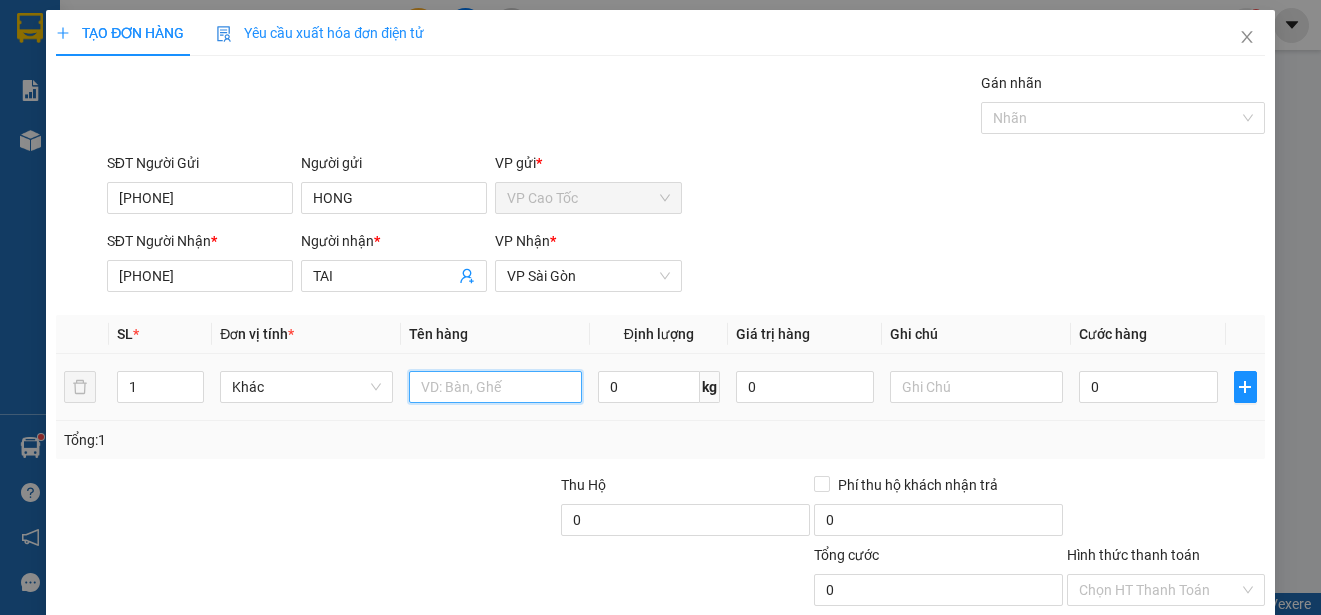 click at bounding box center [495, 387] 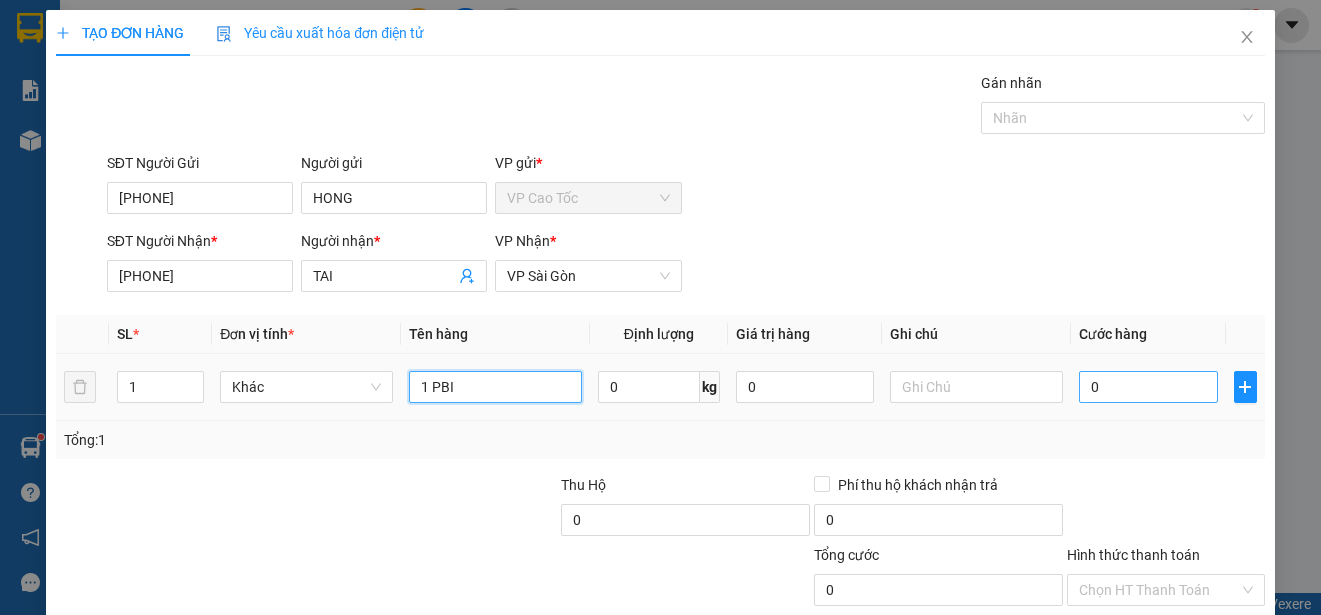 type on "1 PBI" 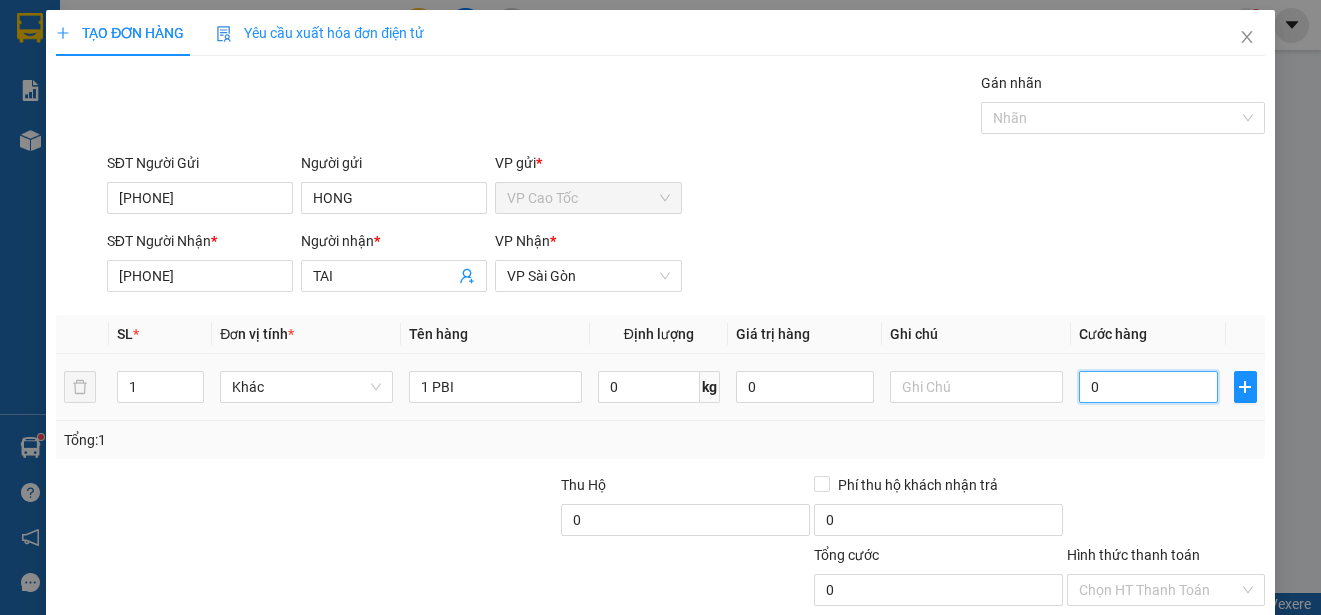 click on "0" at bounding box center [1148, 387] 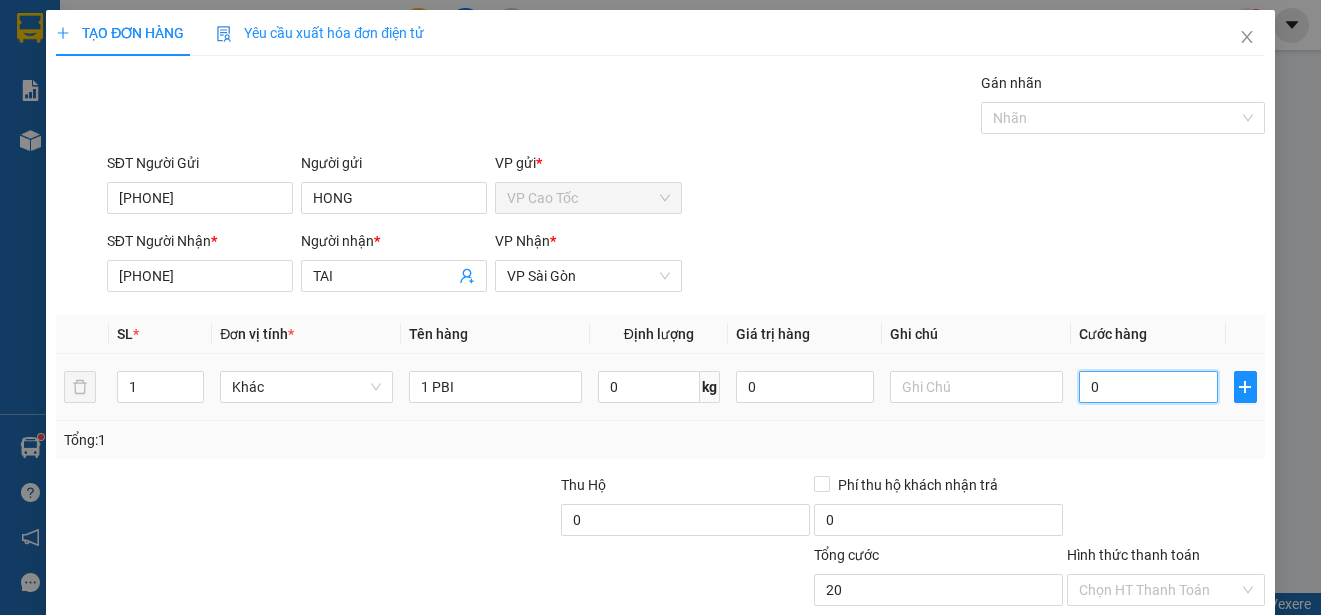 type on "20" 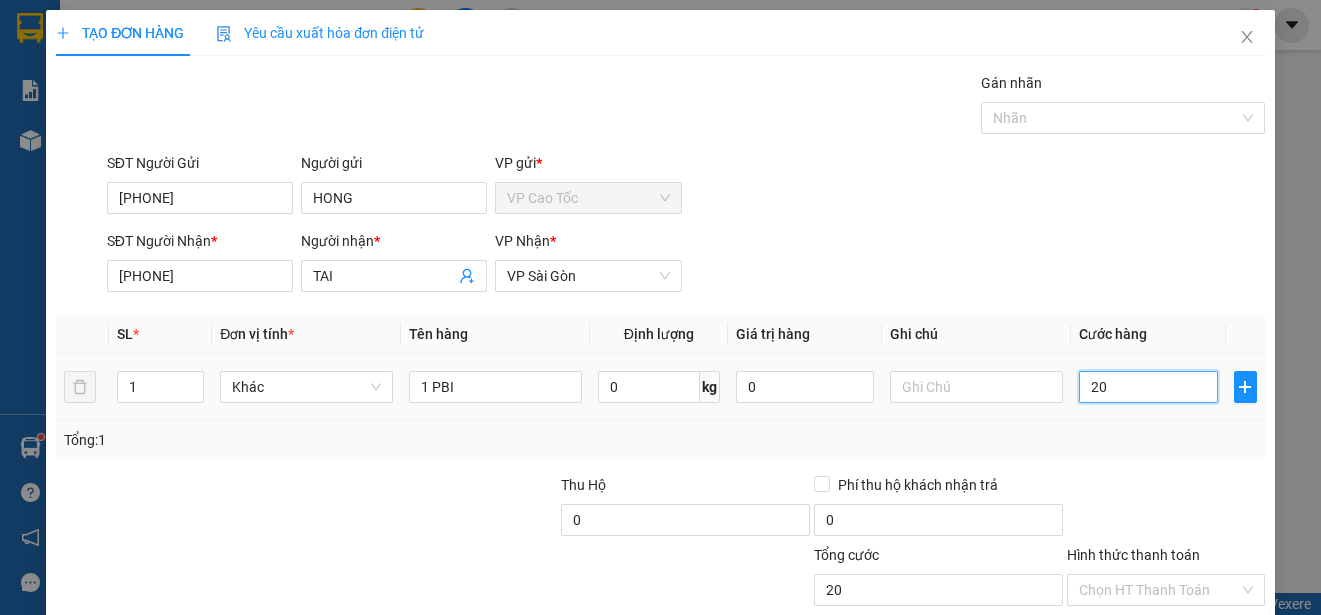 type on "200" 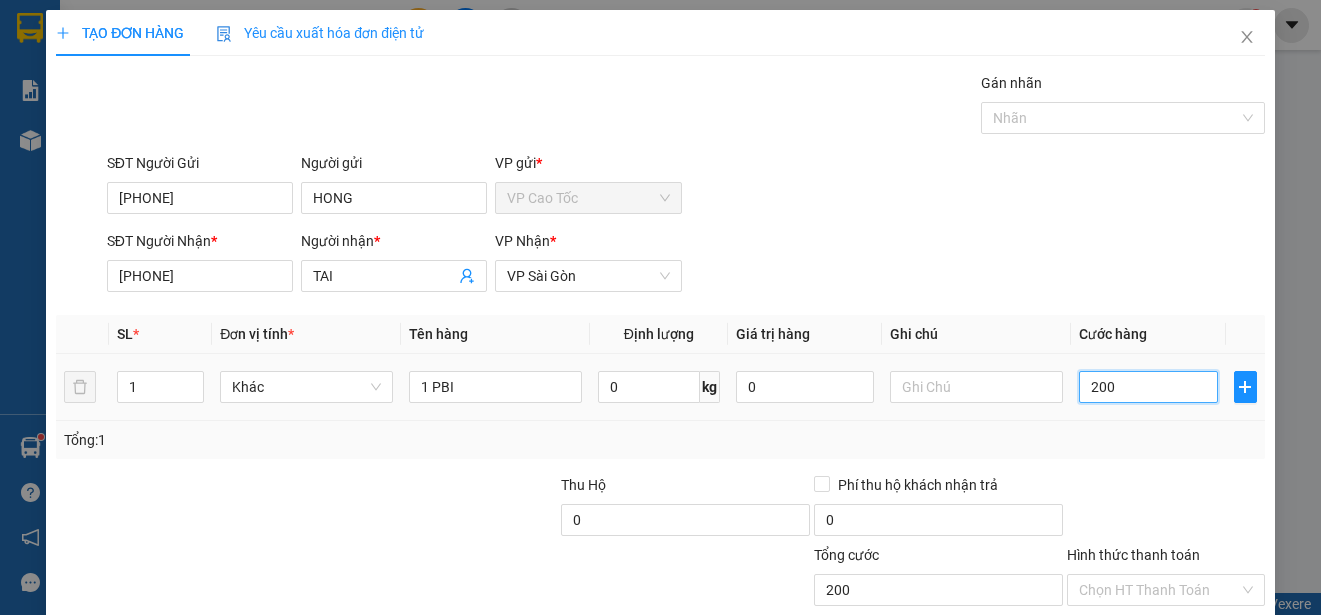 type on "2.000" 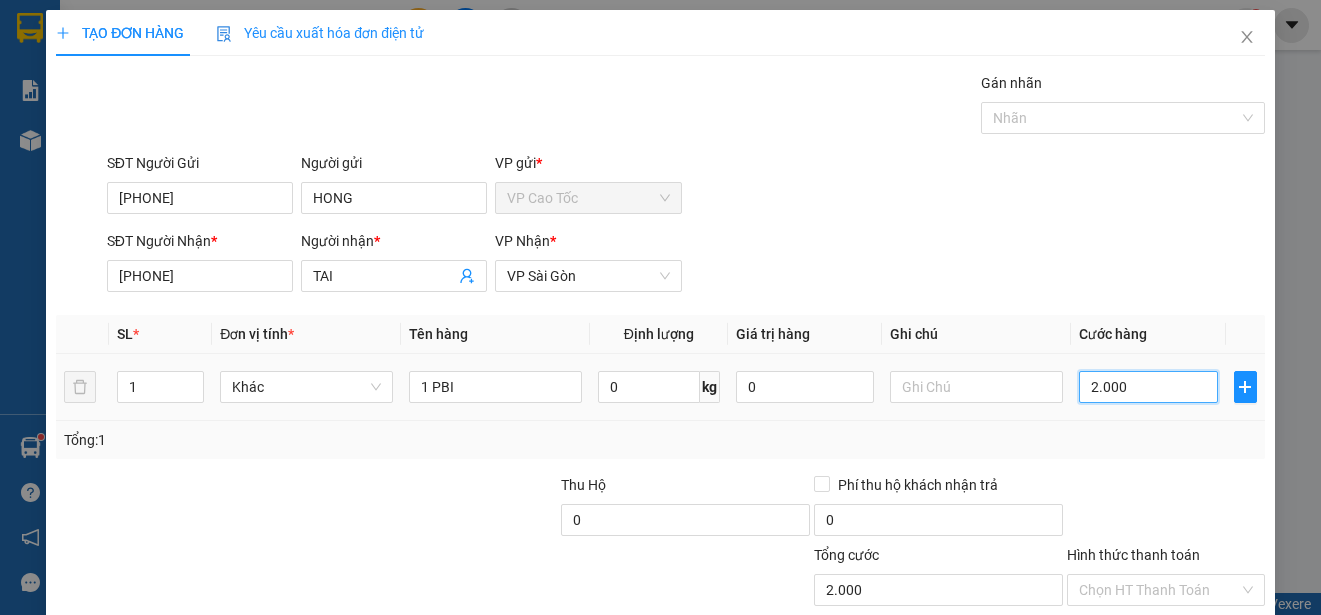 type on "2.000" 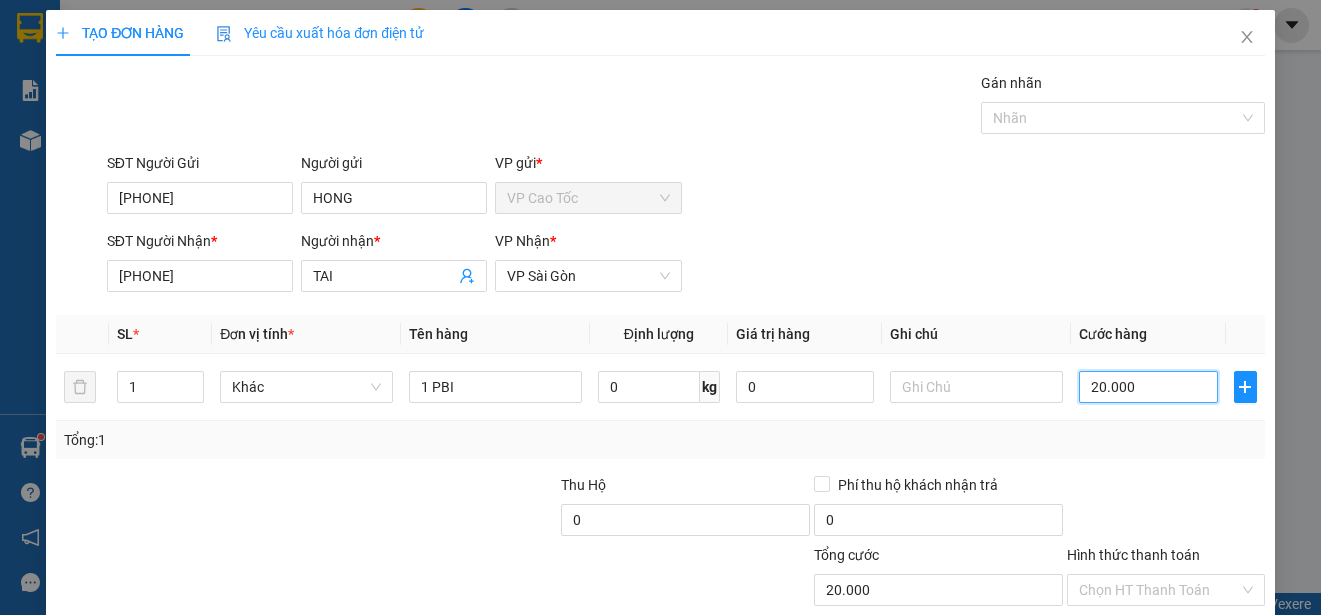 scroll, scrollTop: 100, scrollLeft: 0, axis: vertical 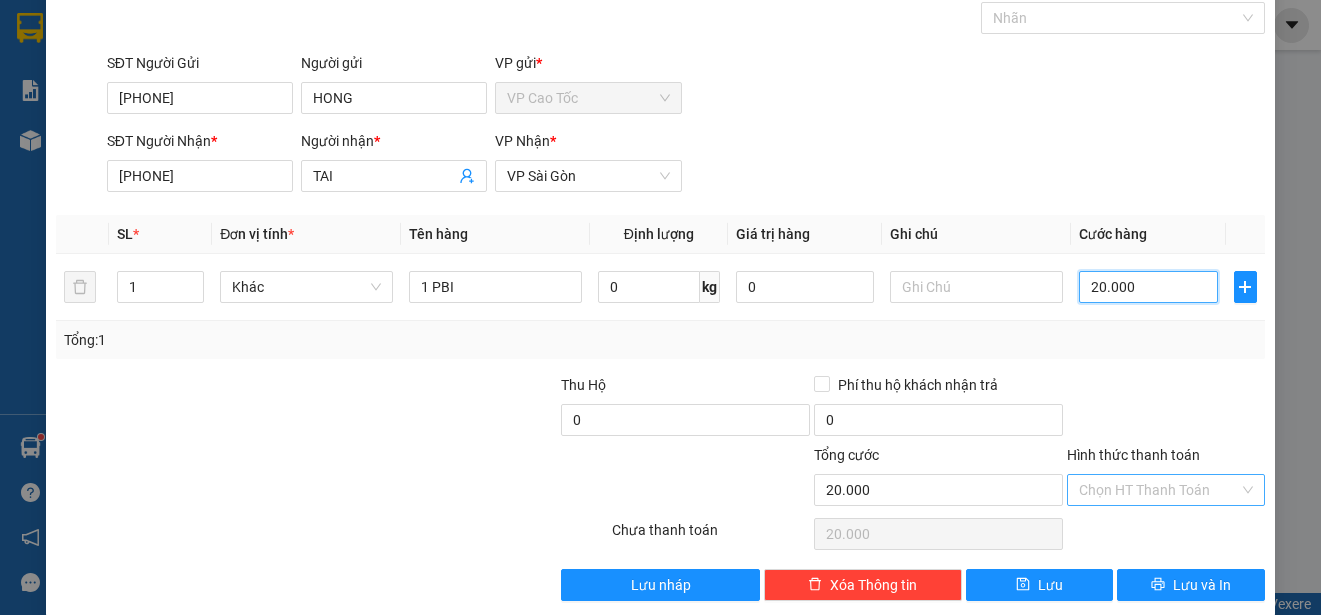 type on "20.000" 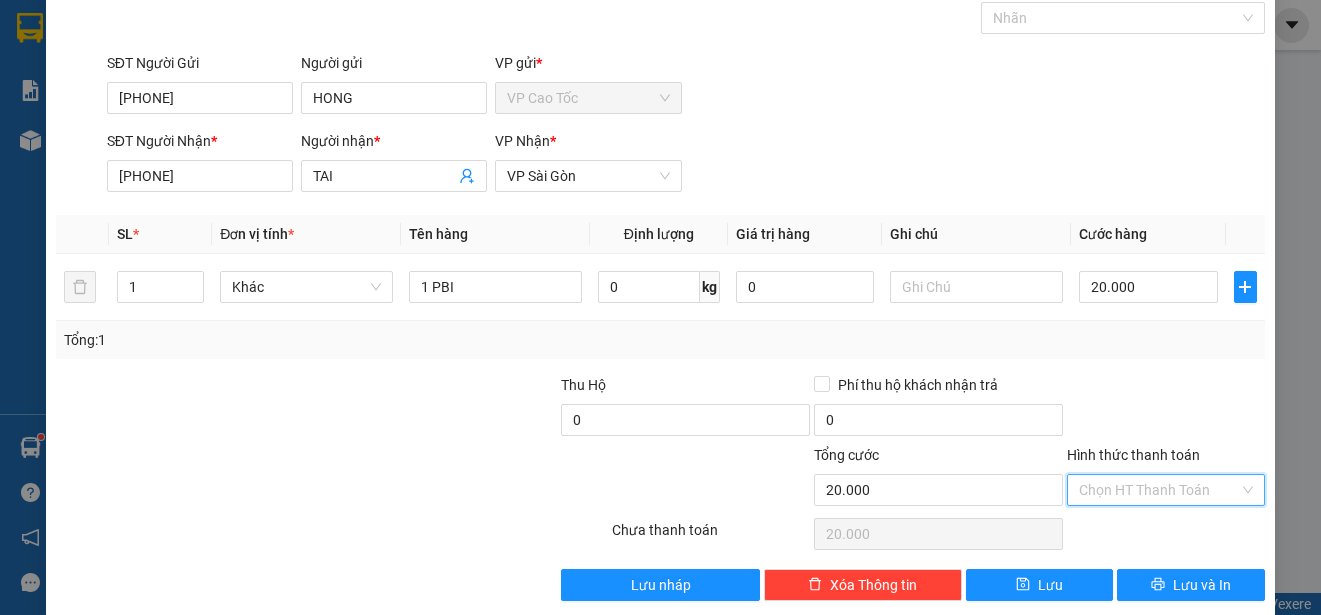 click on "Hình thức thanh toán" at bounding box center [1159, 490] 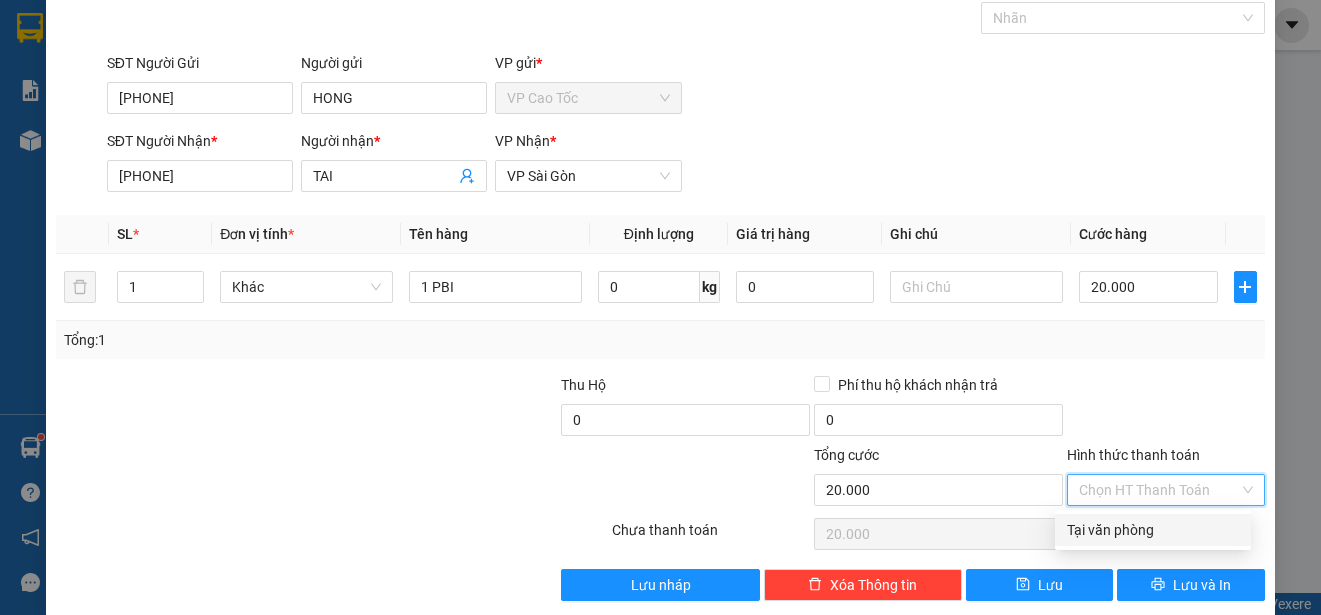 click on "Tại văn phòng" at bounding box center [1153, 530] 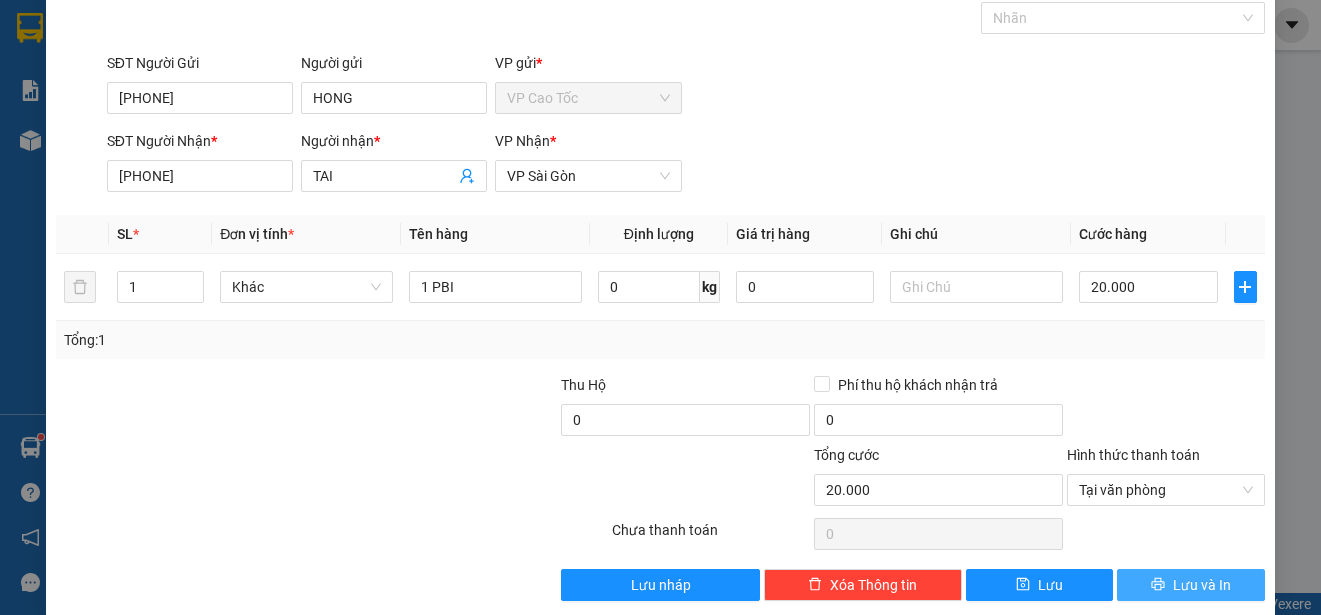 click on "Lưu và In" at bounding box center (1202, 585) 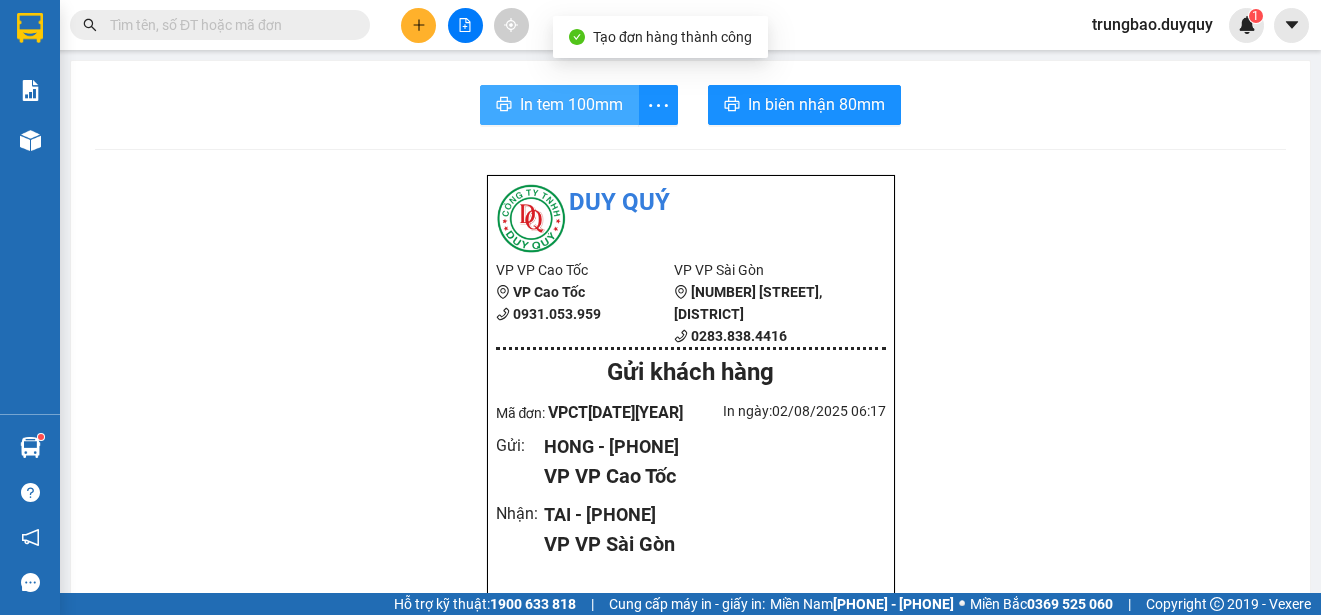 click on "In tem 100mm" at bounding box center (571, 104) 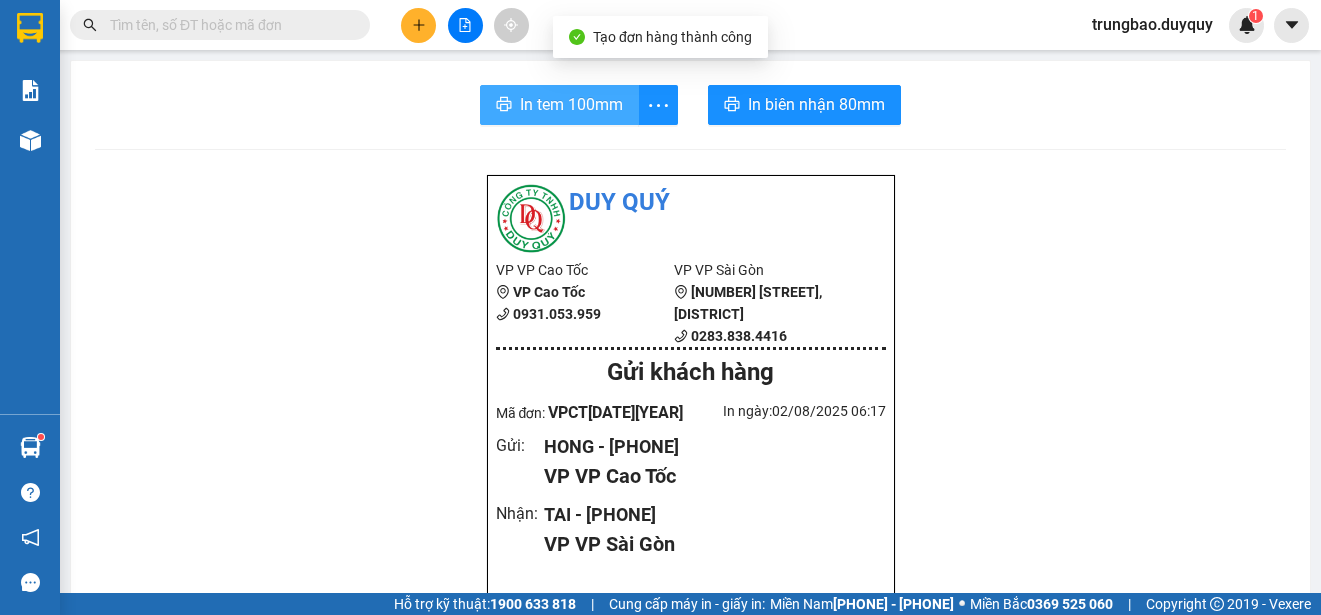 scroll, scrollTop: 0, scrollLeft: 0, axis: both 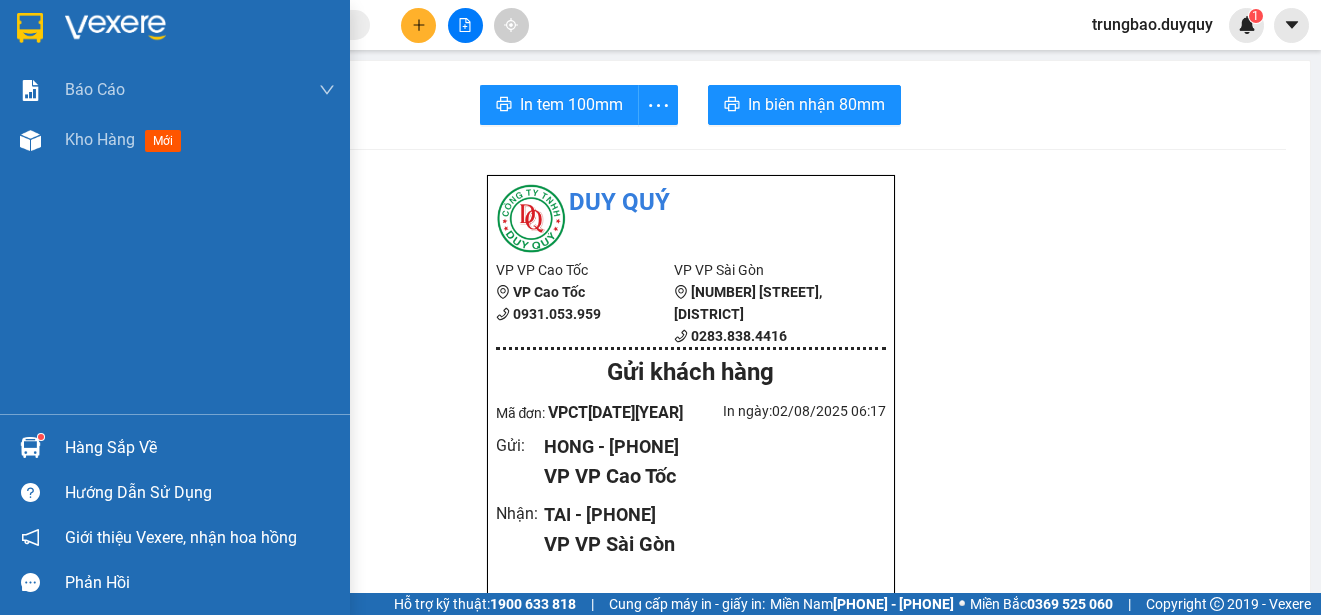click at bounding box center (30, 28) 